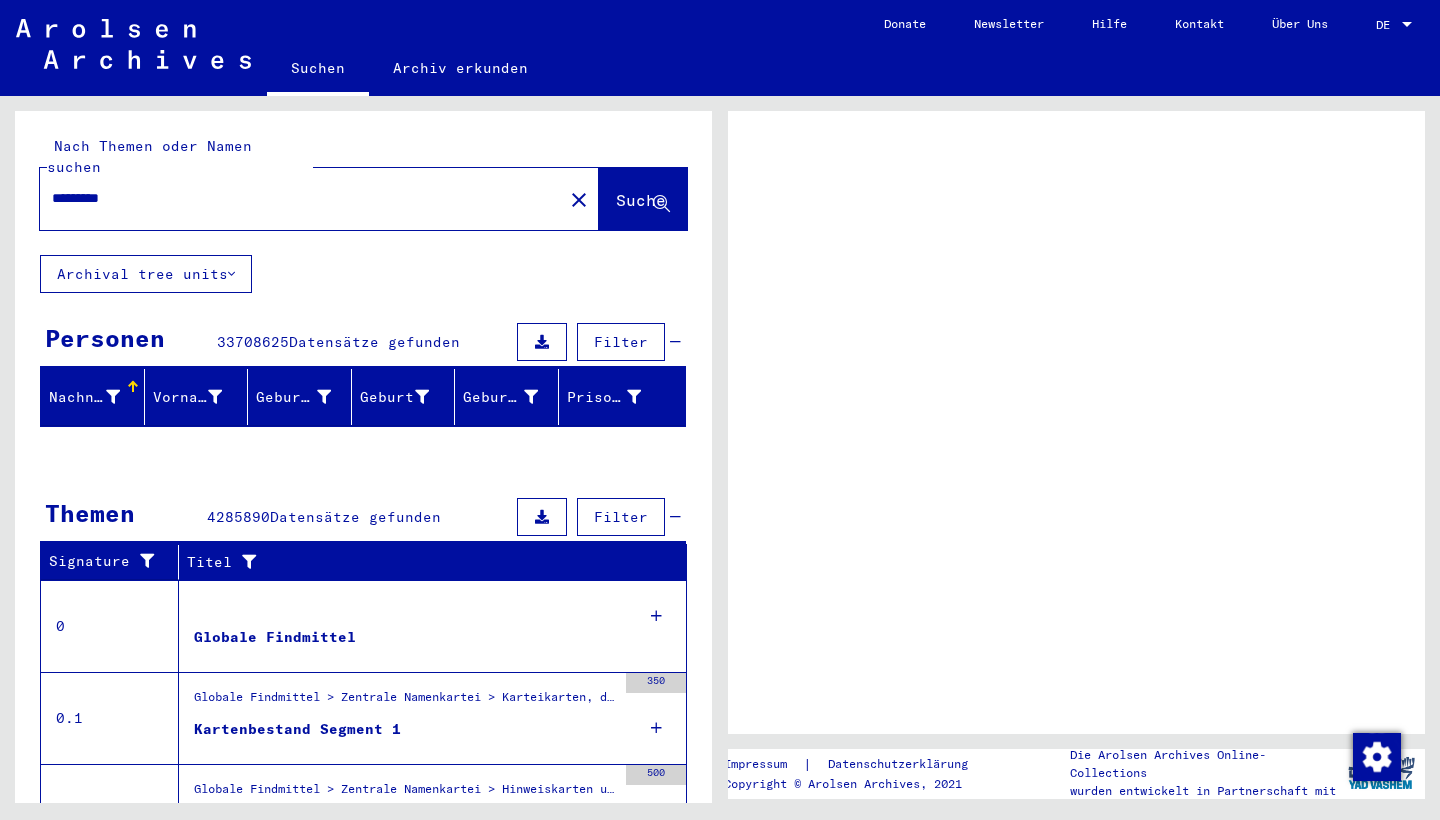 scroll, scrollTop: 0, scrollLeft: 0, axis: both 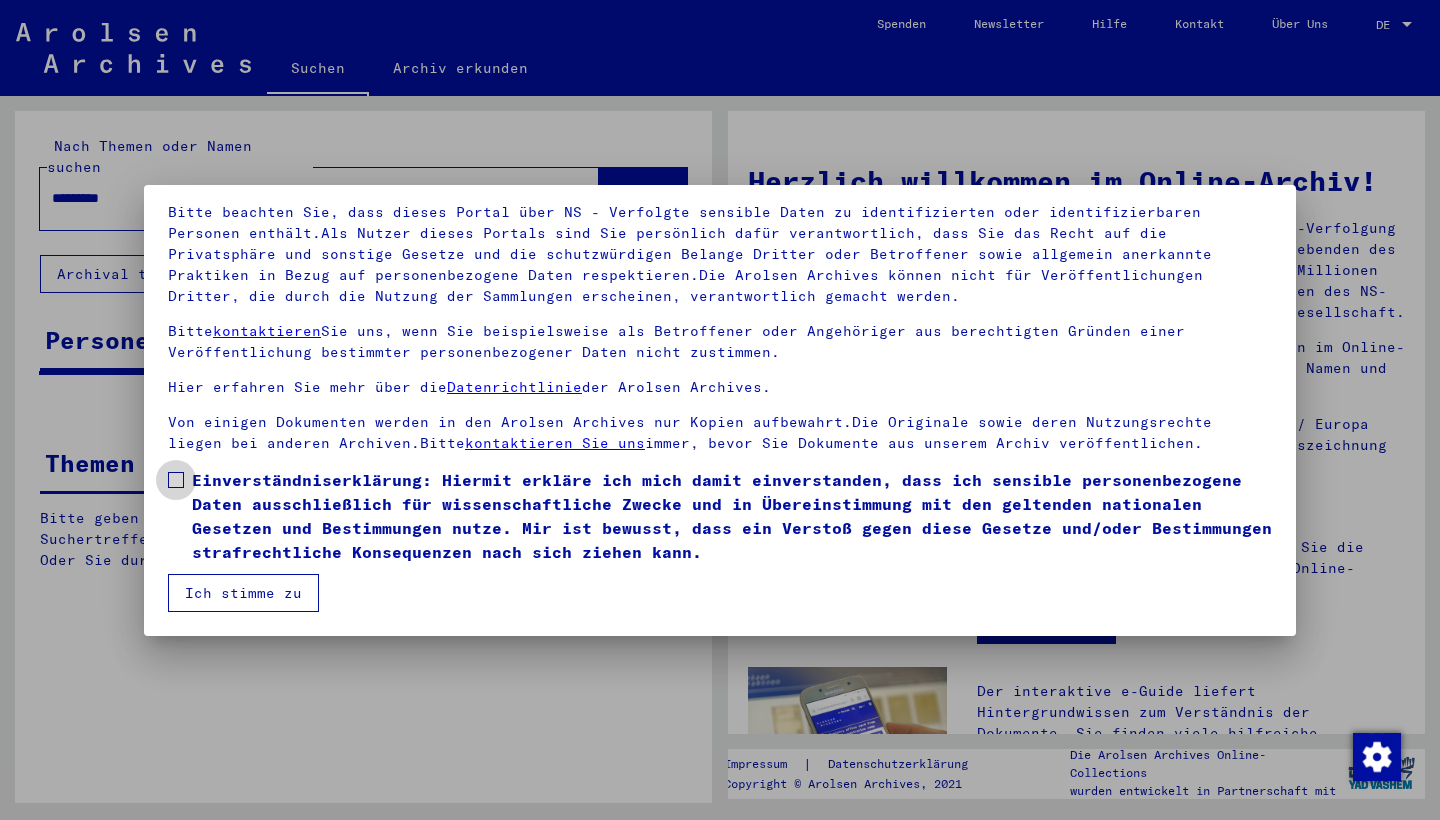 click at bounding box center (176, 480) 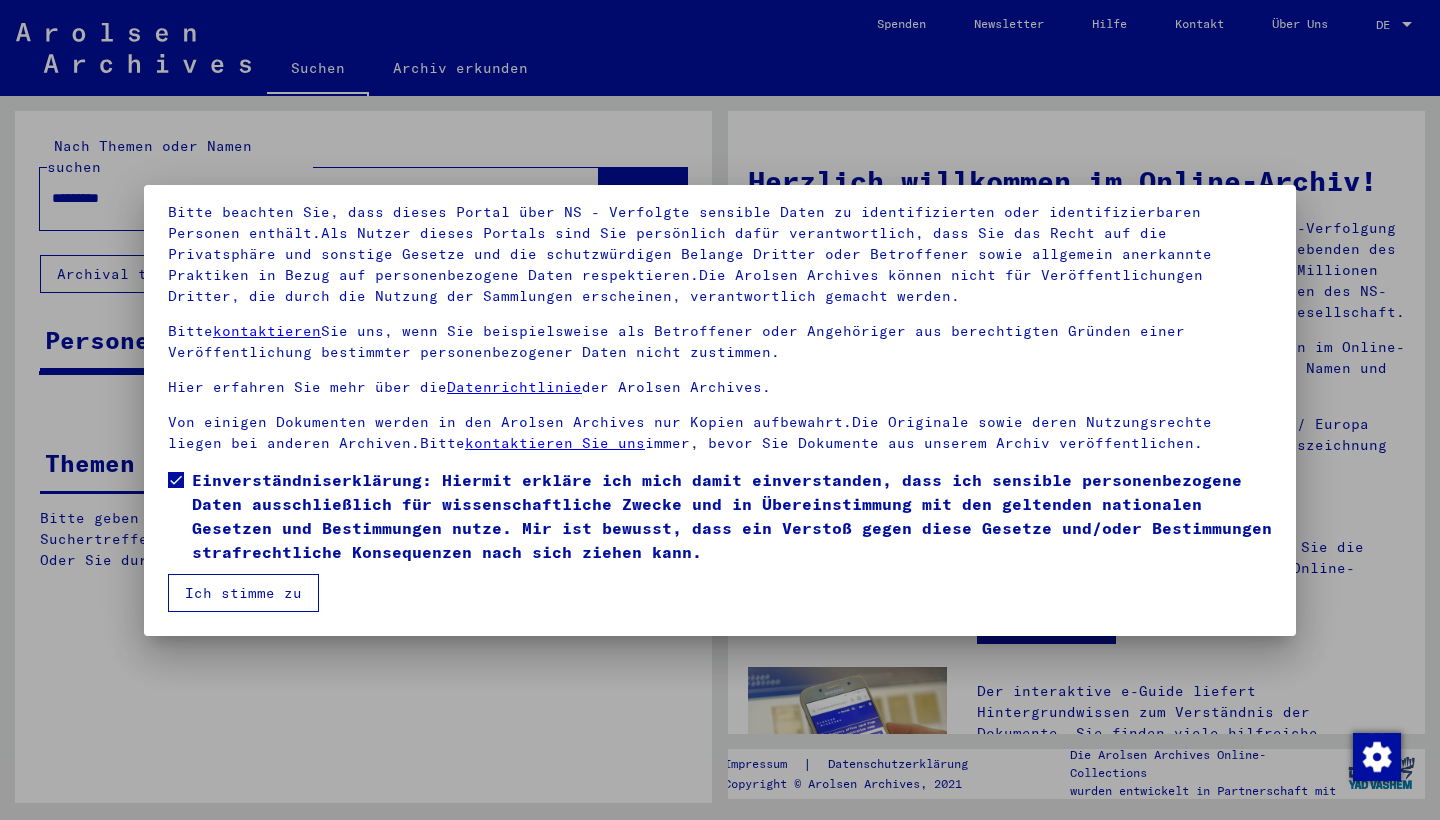 click on "Ich stimme zu" at bounding box center (243, 593) 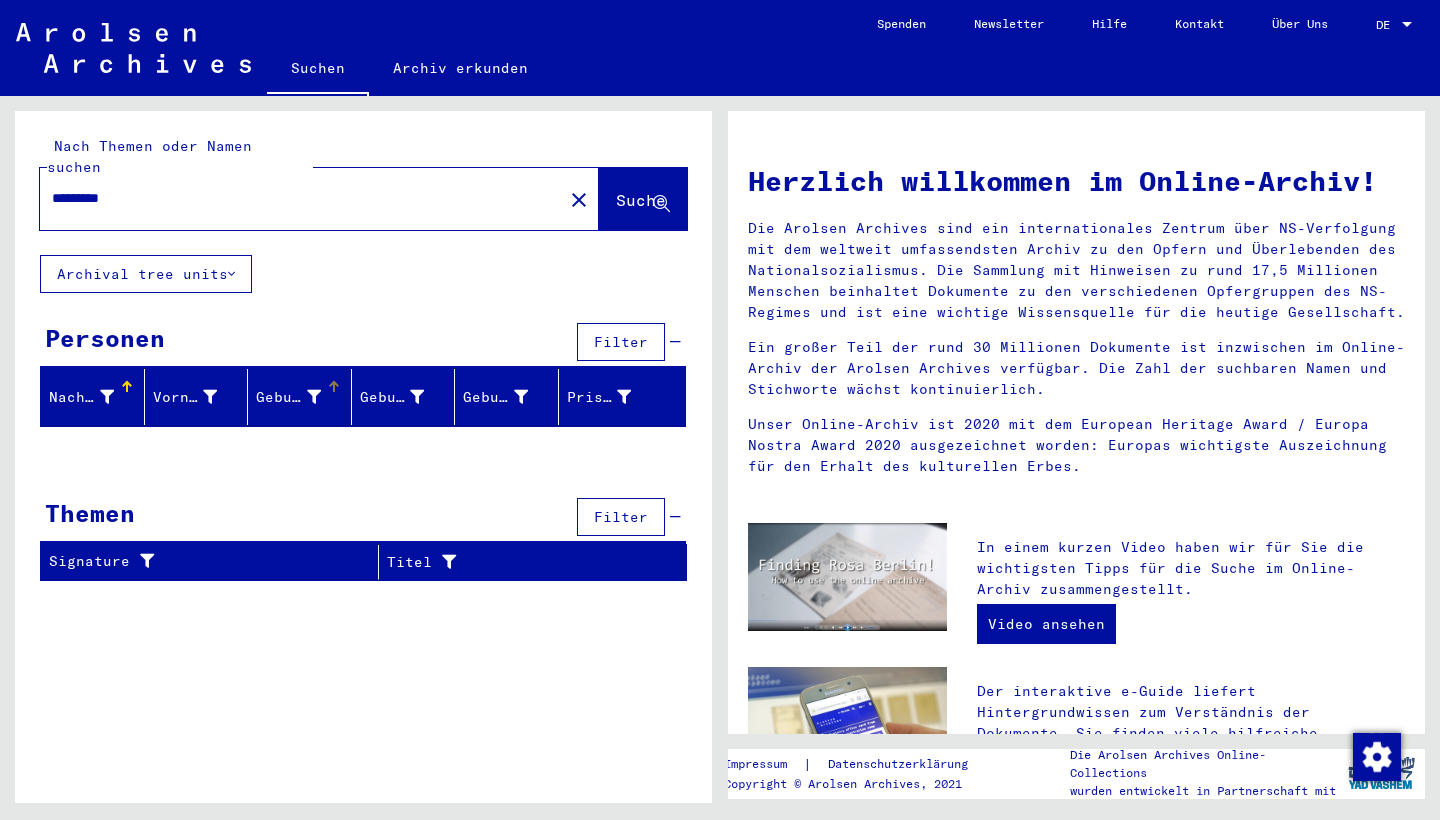 scroll, scrollTop: 0, scrollLeft: 0, axis: both 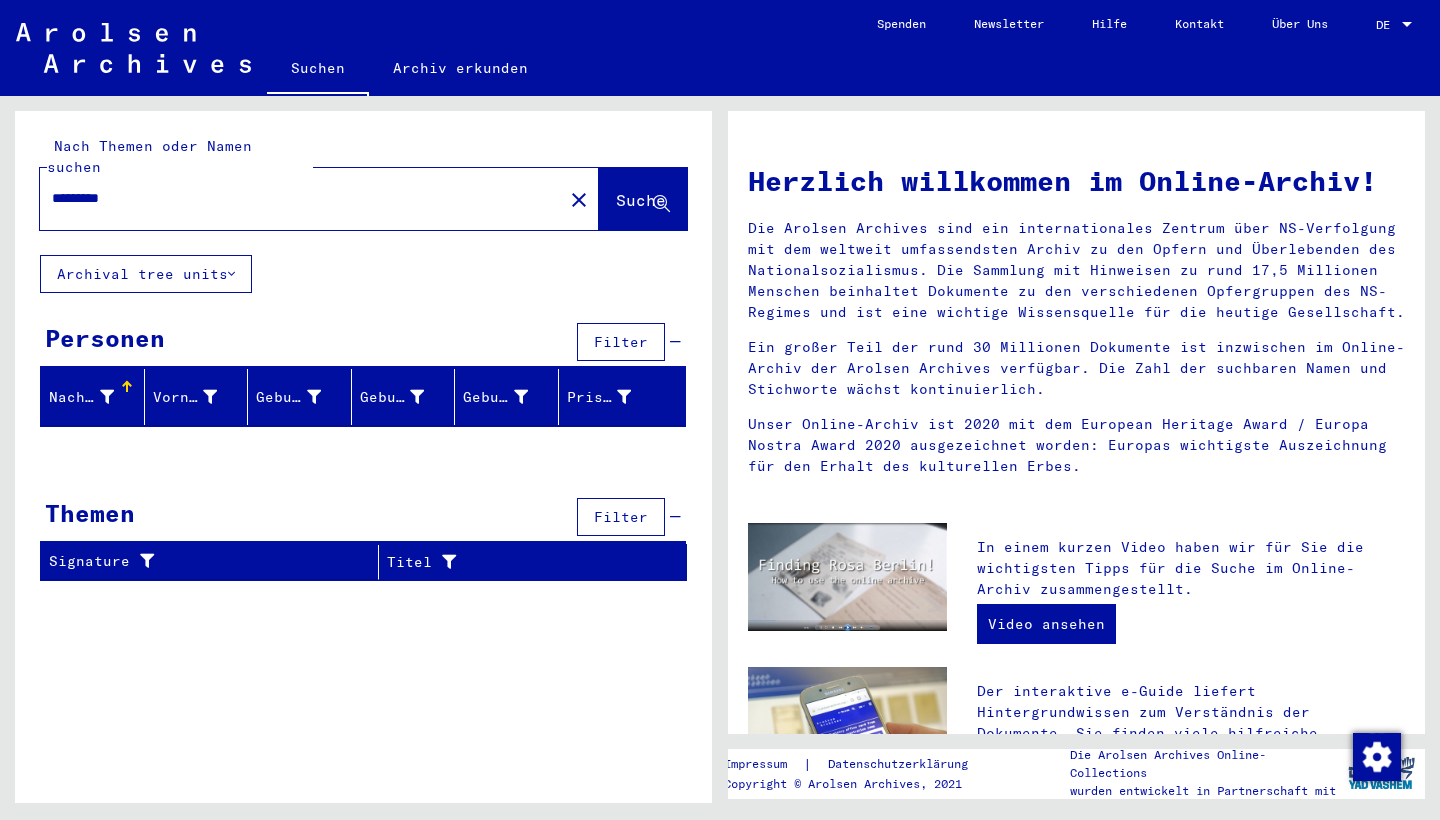 click on "*********" at bounding box center [295, 198] 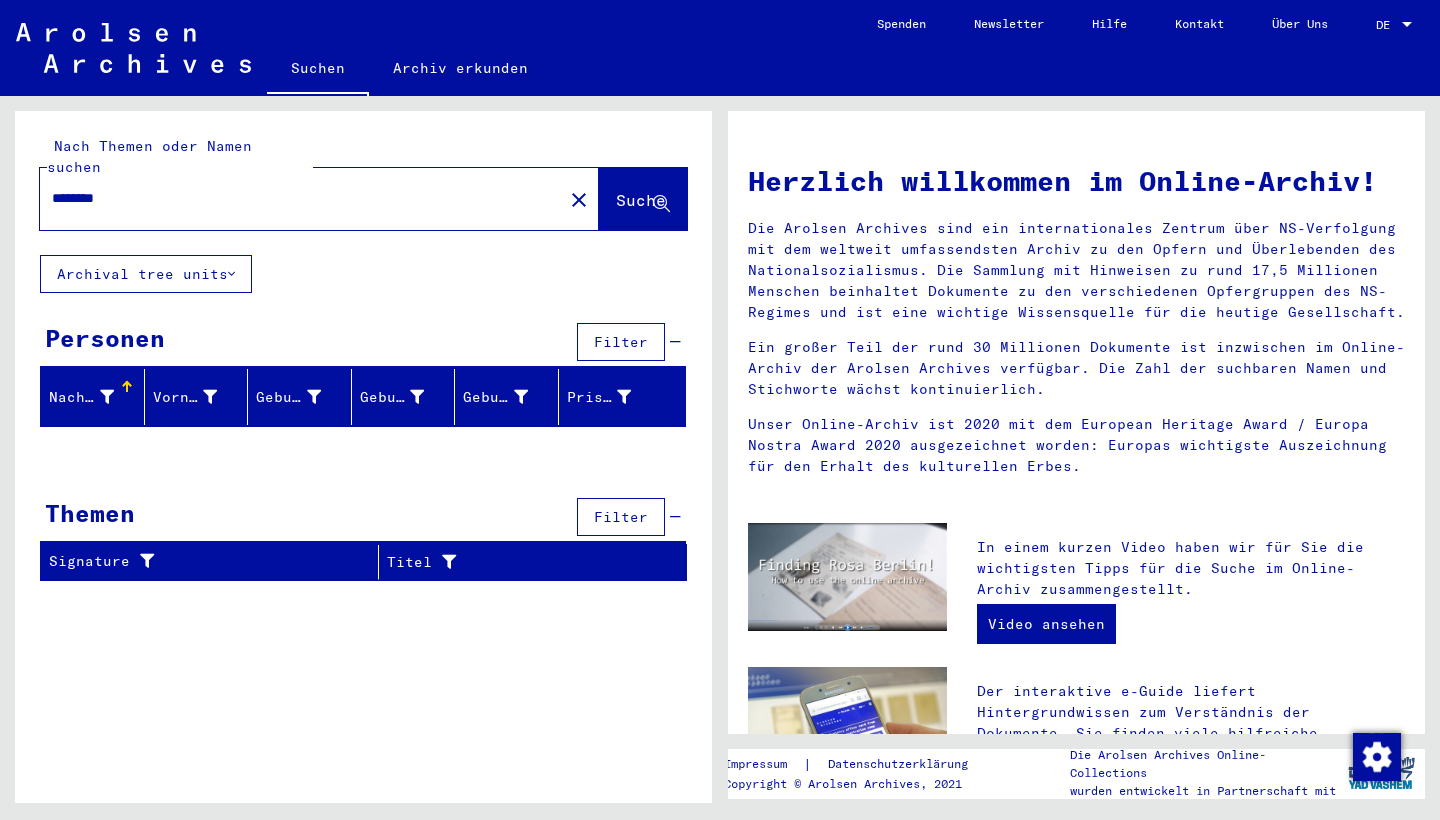 type on "********" 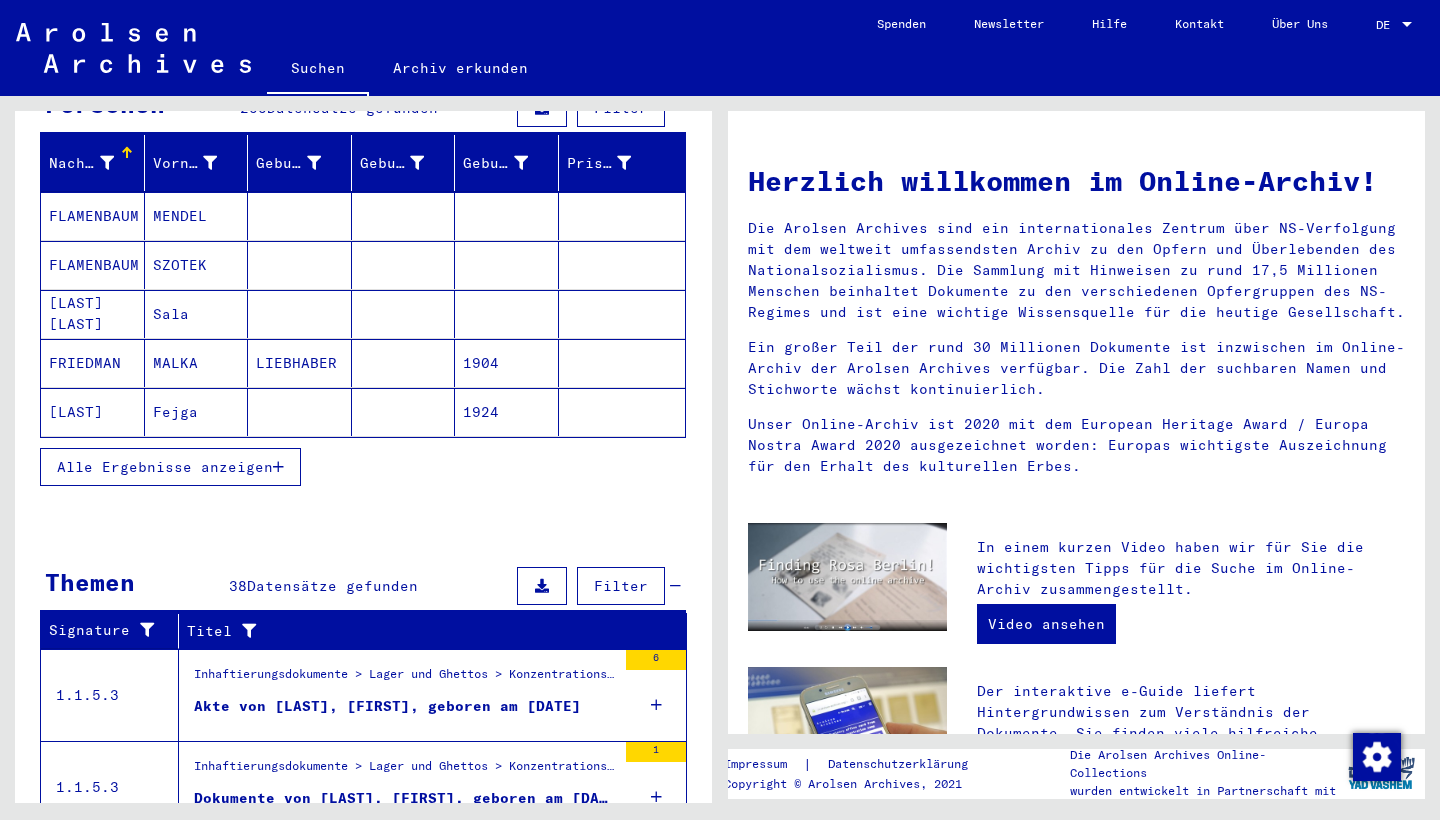 scroll, scrollTop: 228, scrollLeft: 0, axis: vertical 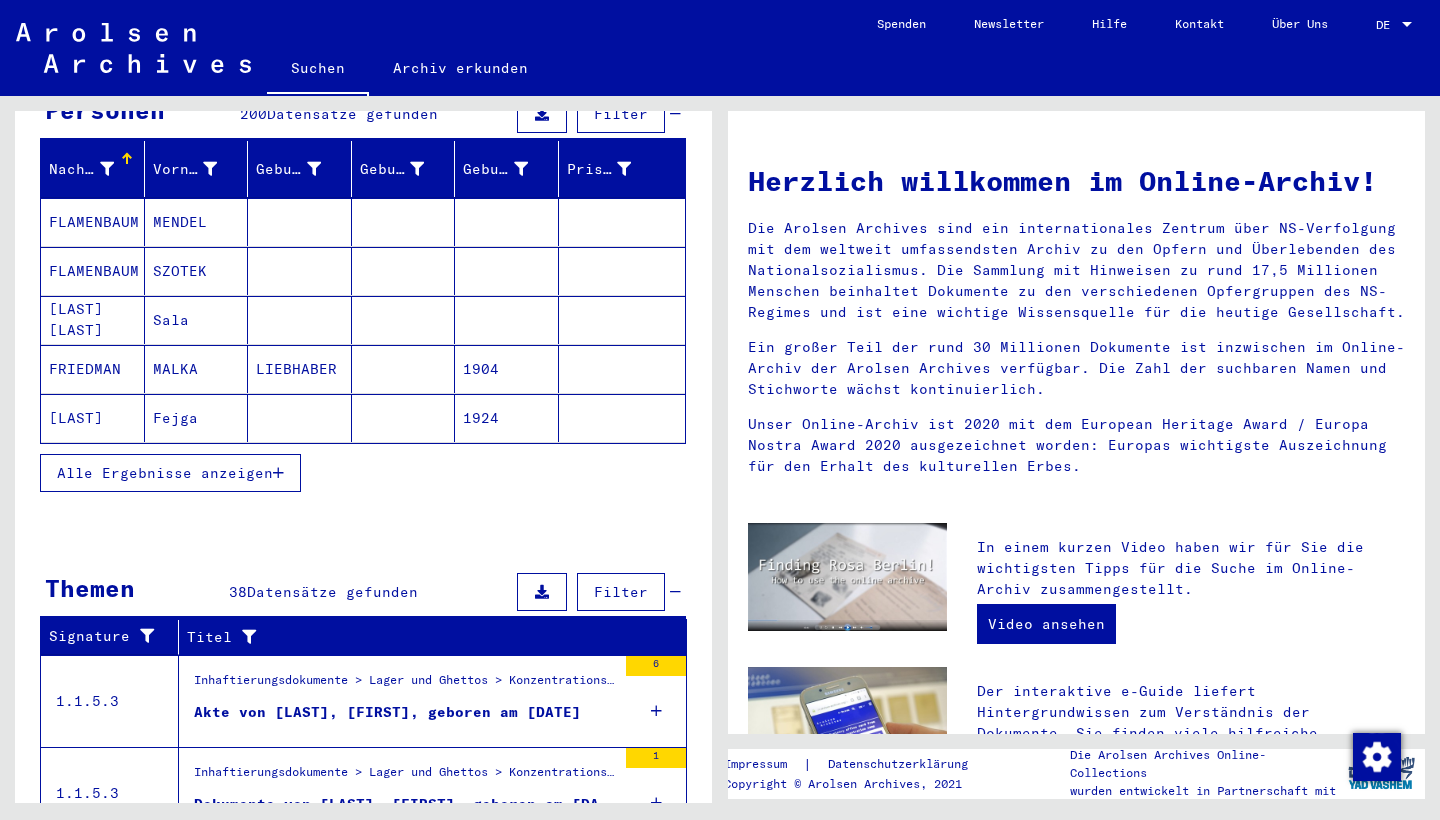 click at bounding box center (404, 418) 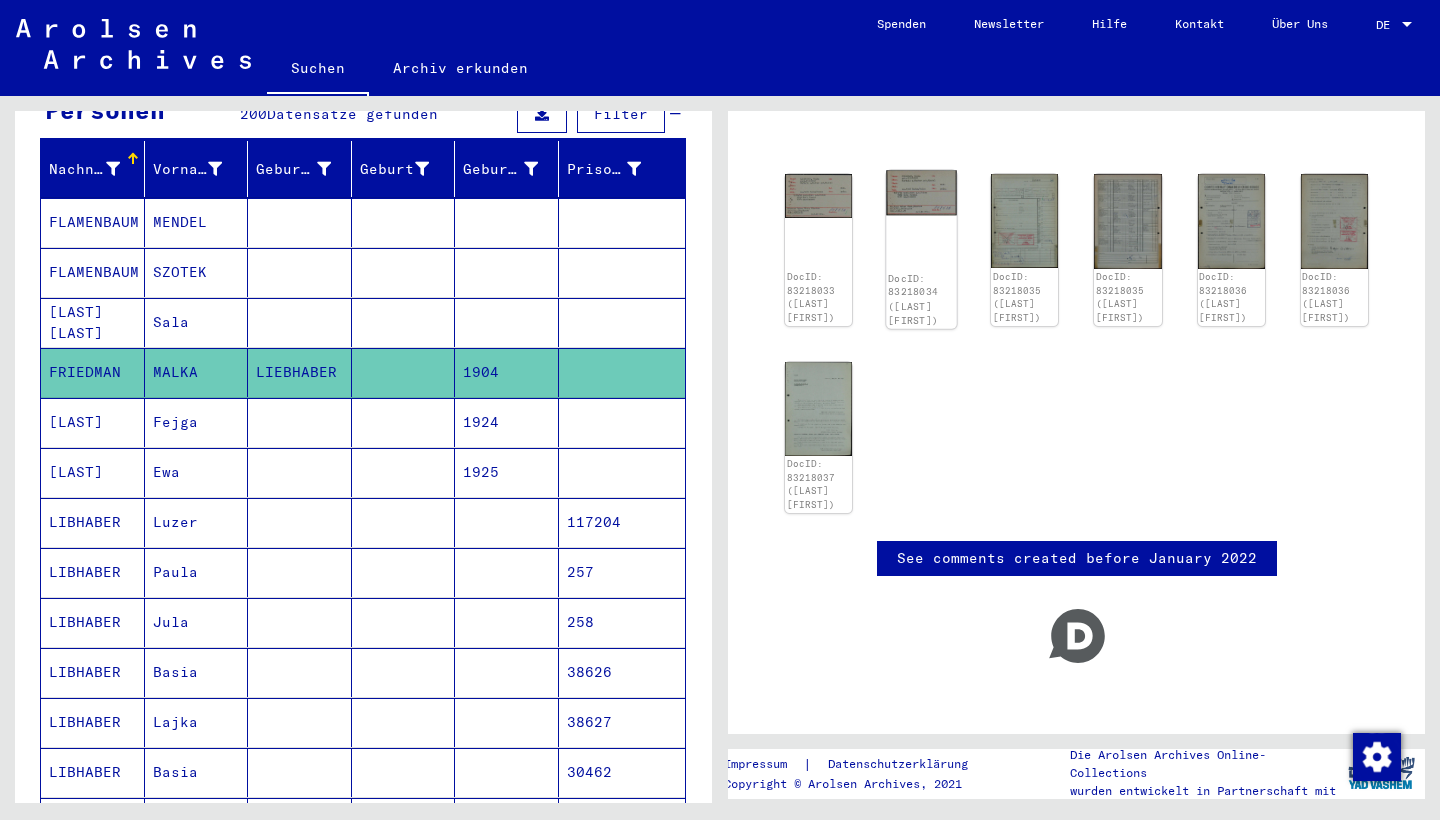 scroll, scrollTop: 195, scrollLeft: 0, axis: vertical 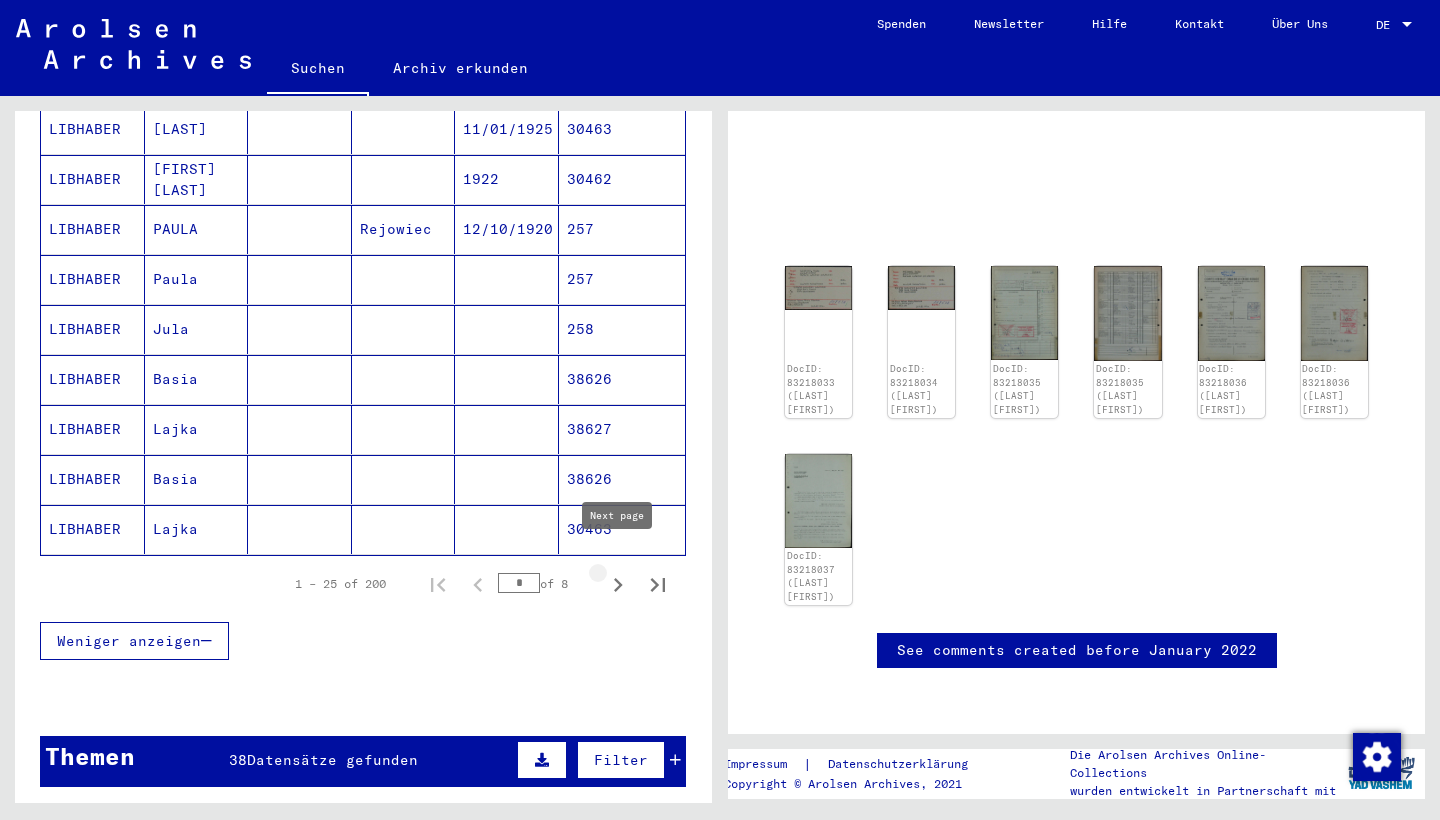 click 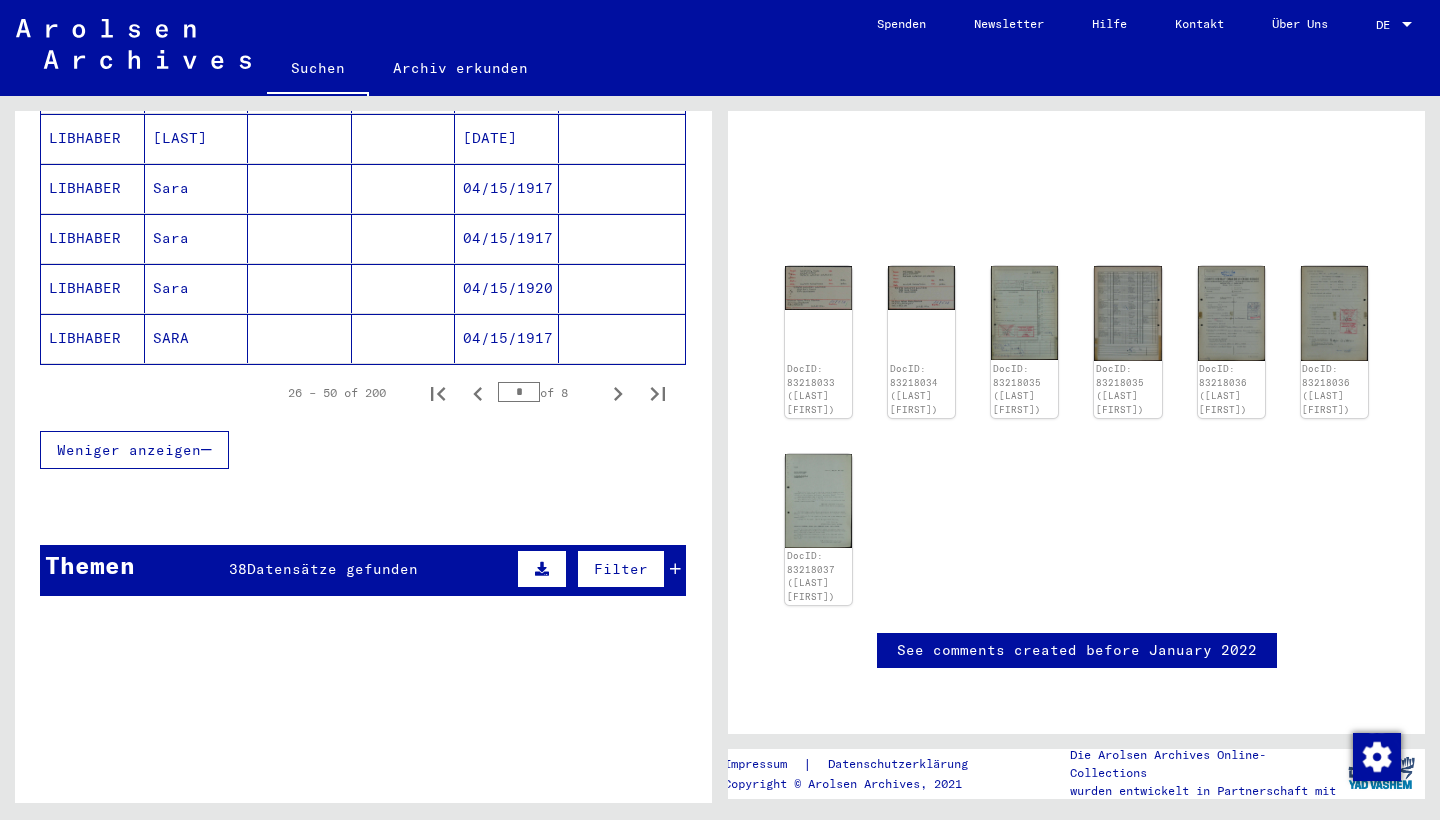scroll, scrollTop: 1329, scrollLeft: 0, axis: vertical 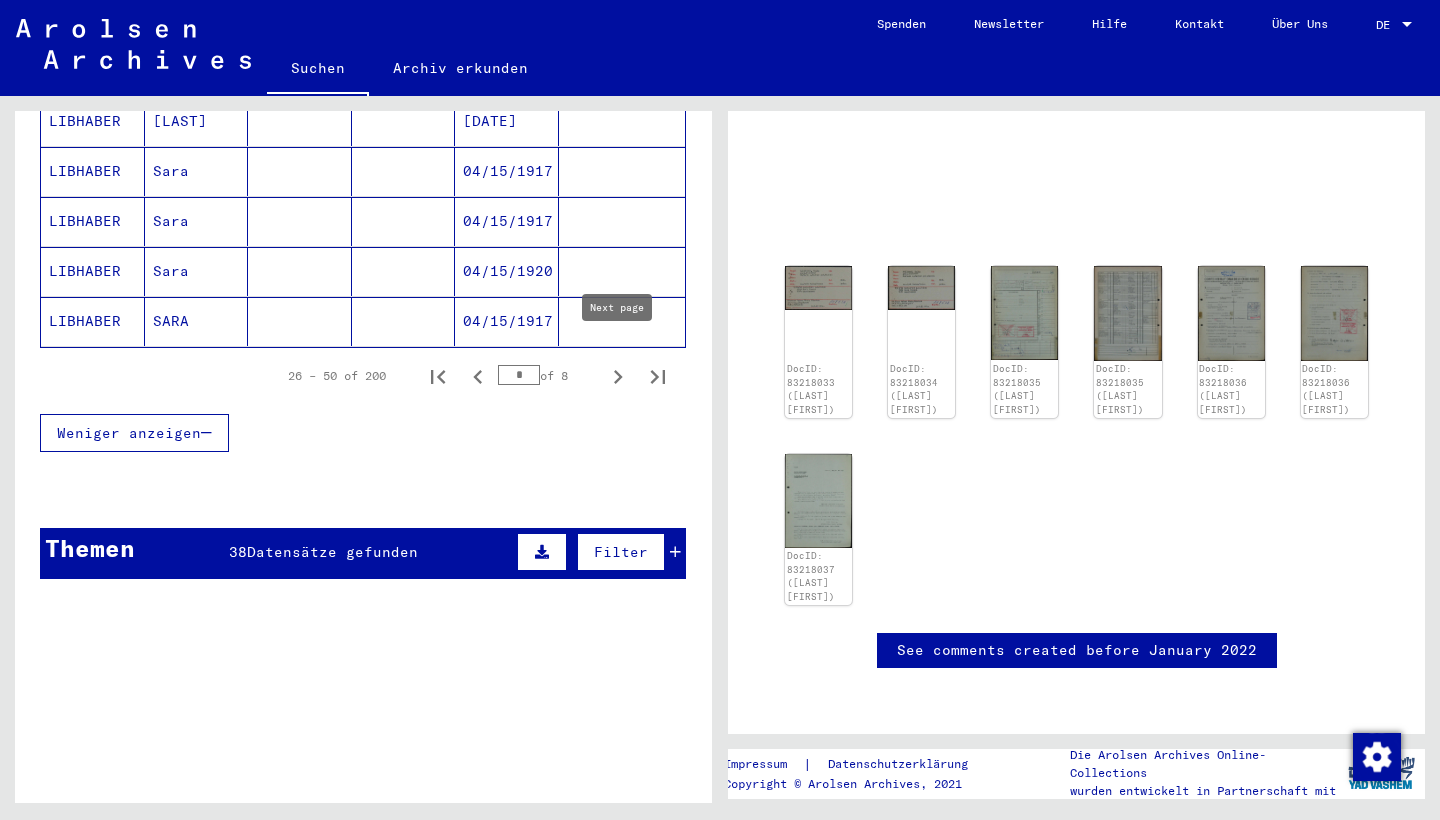 click 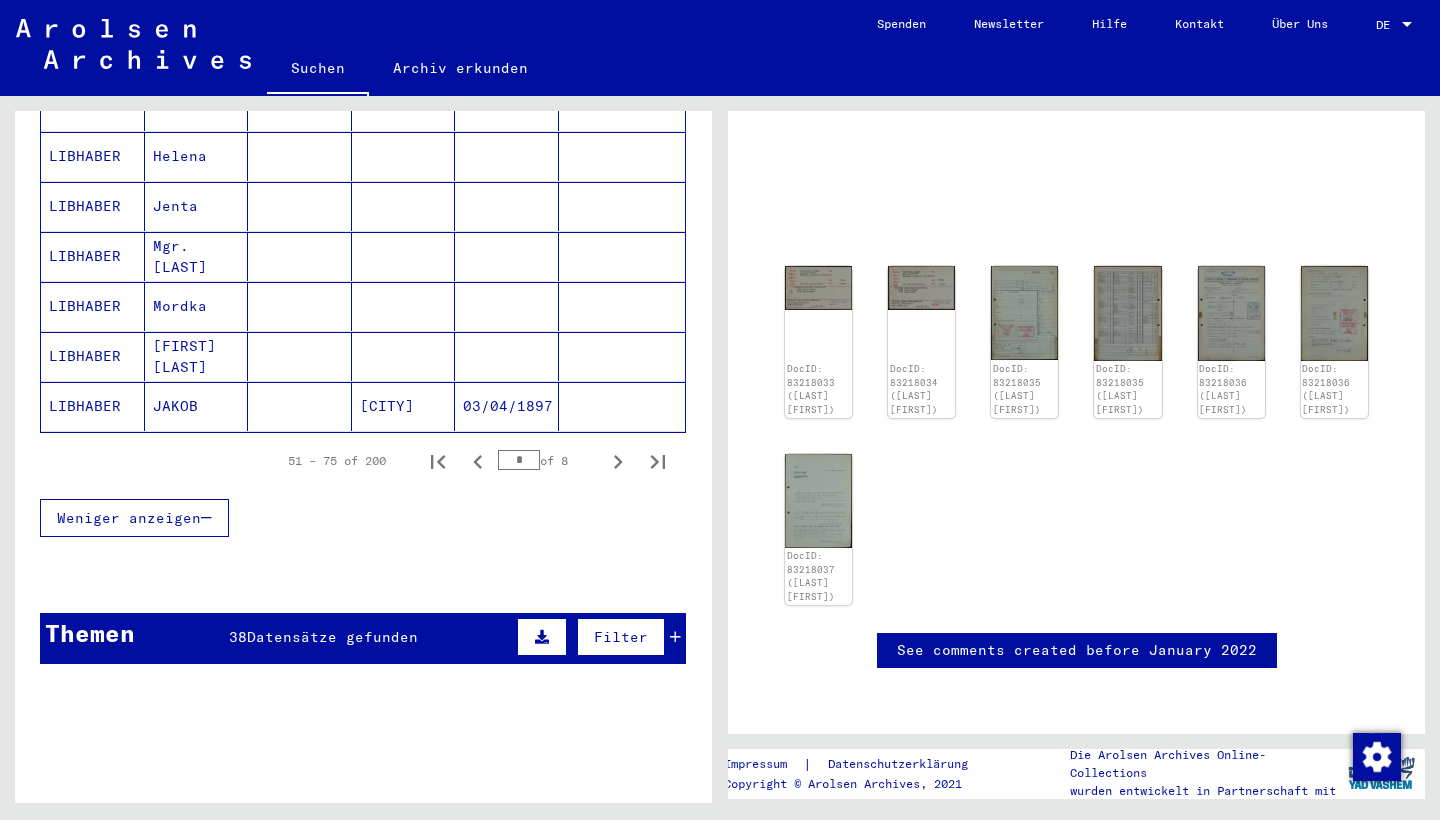 scroll, scrollTop: 1255, scrollLeft: 0, axis: vertical 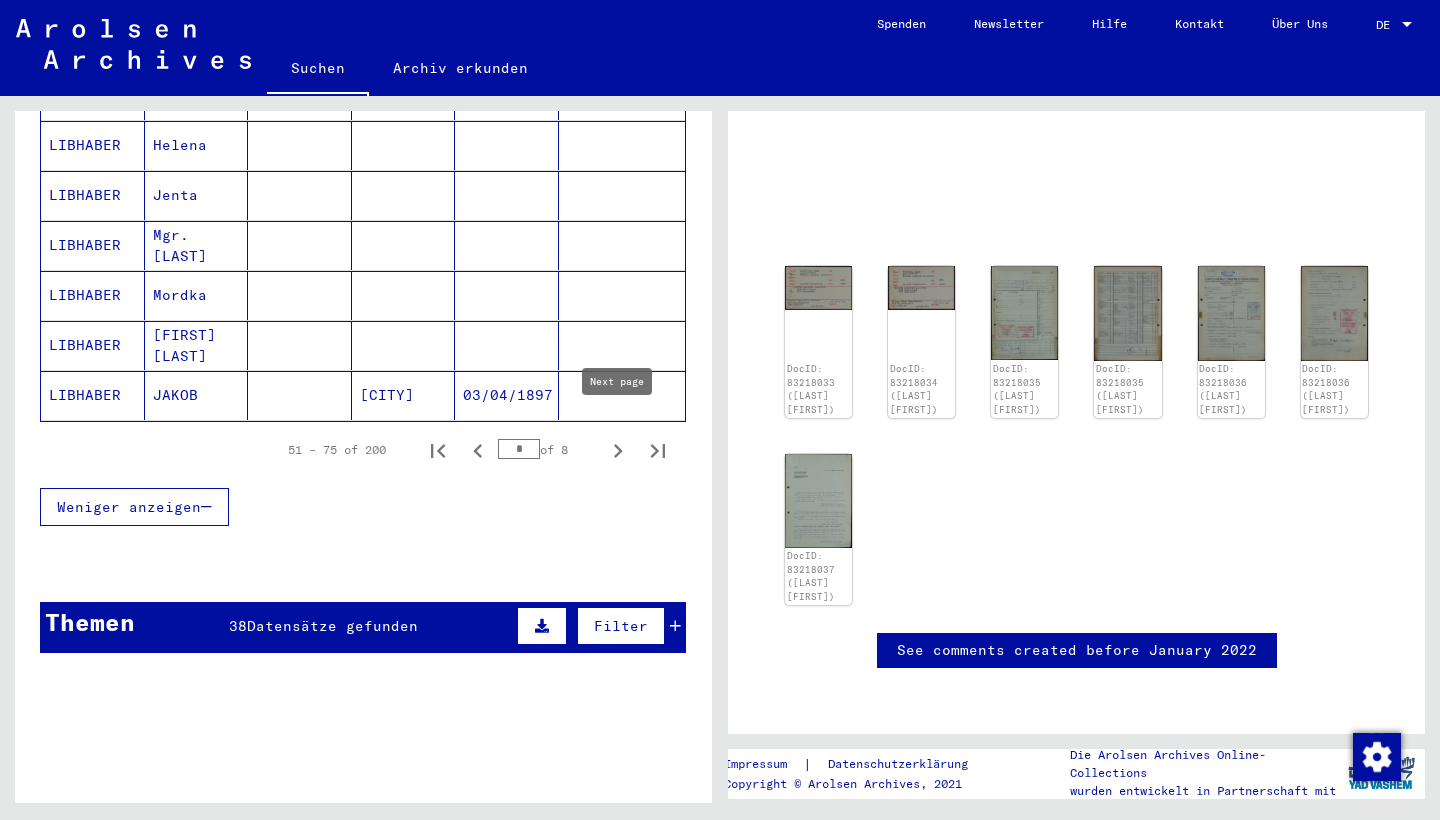 click 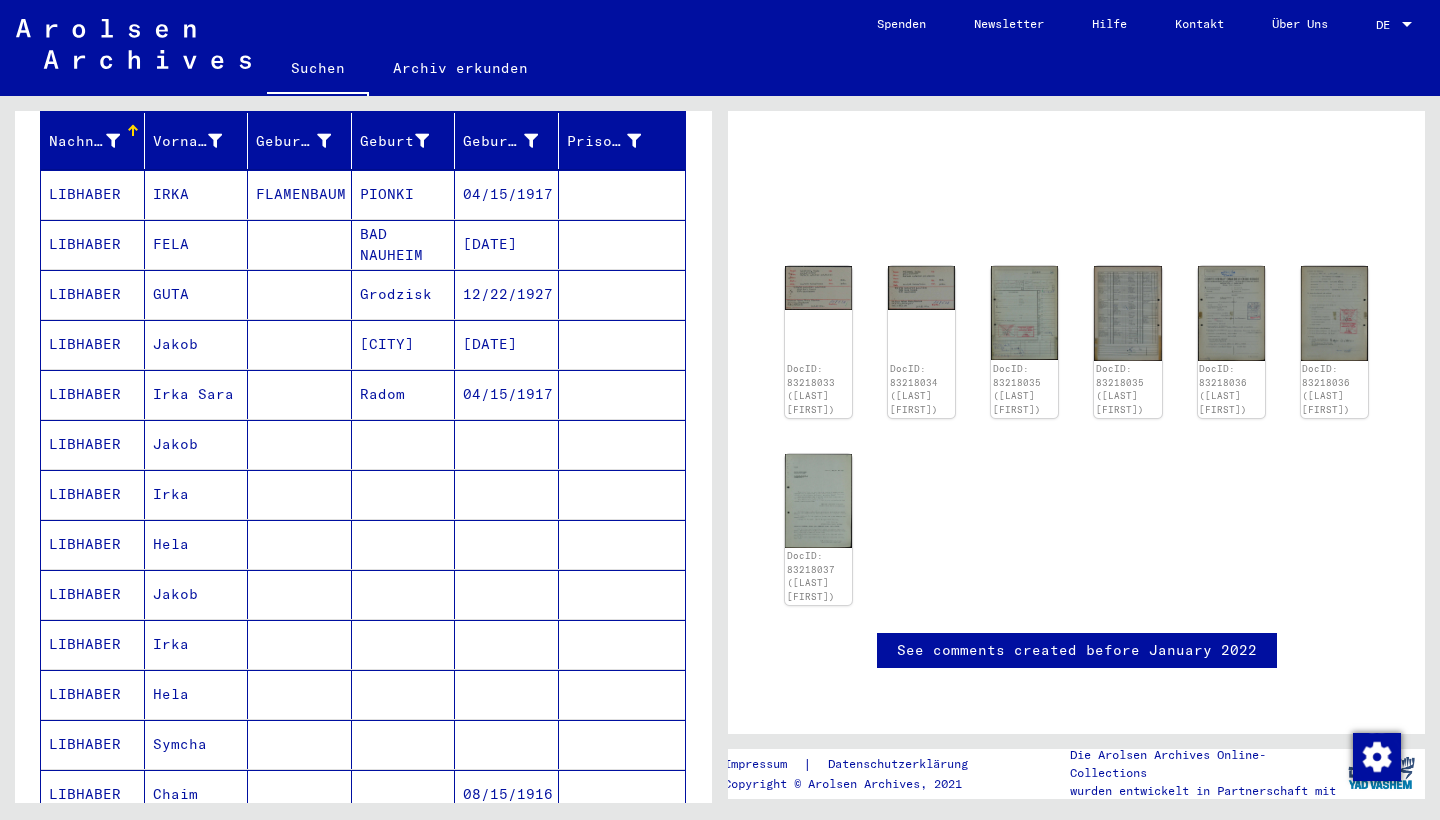 scroll, scrollTop: 232, scrollLeft: 0, axis: vertical 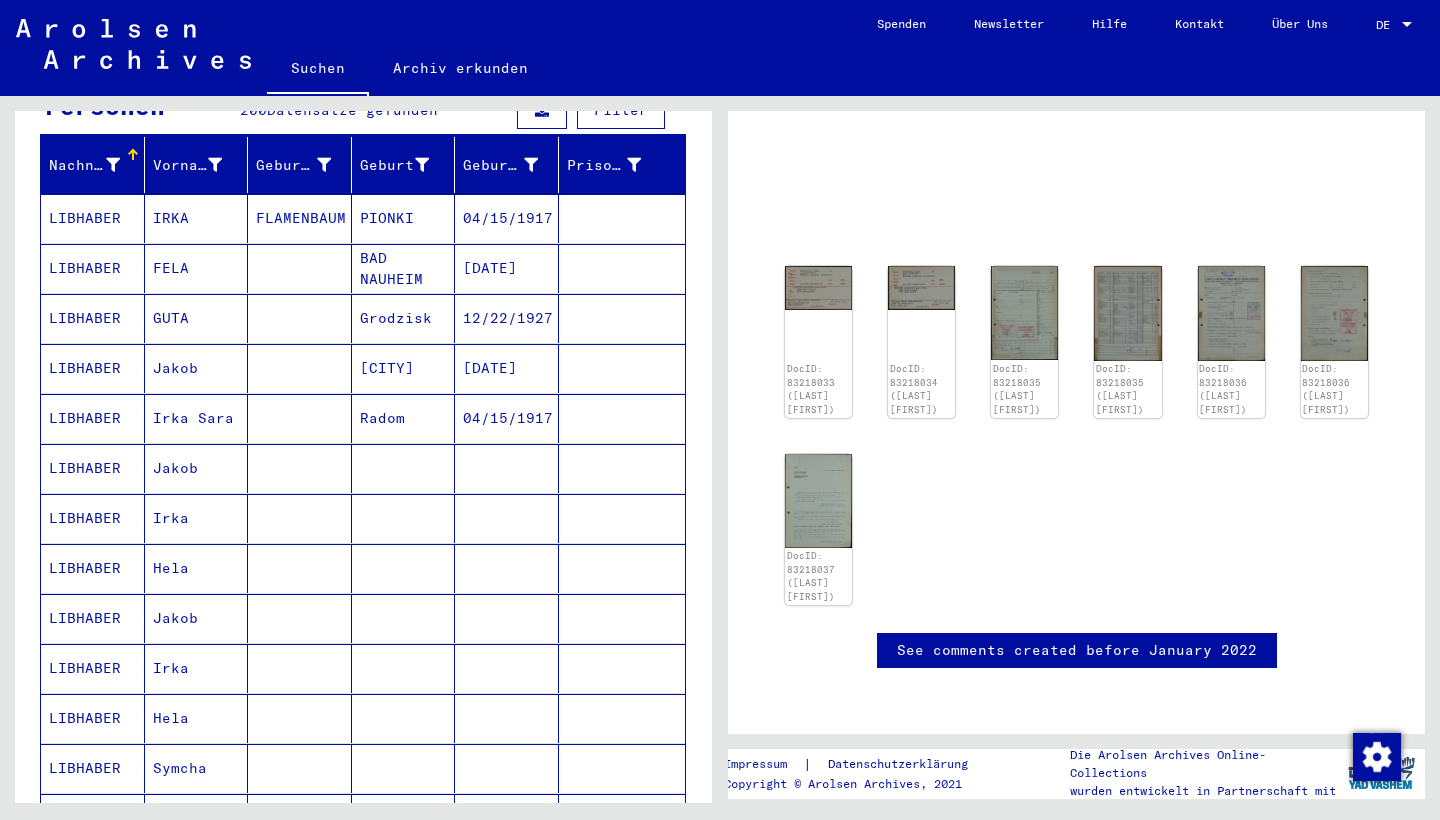 click on "LIBHABER" at bounding box center [93, 468] 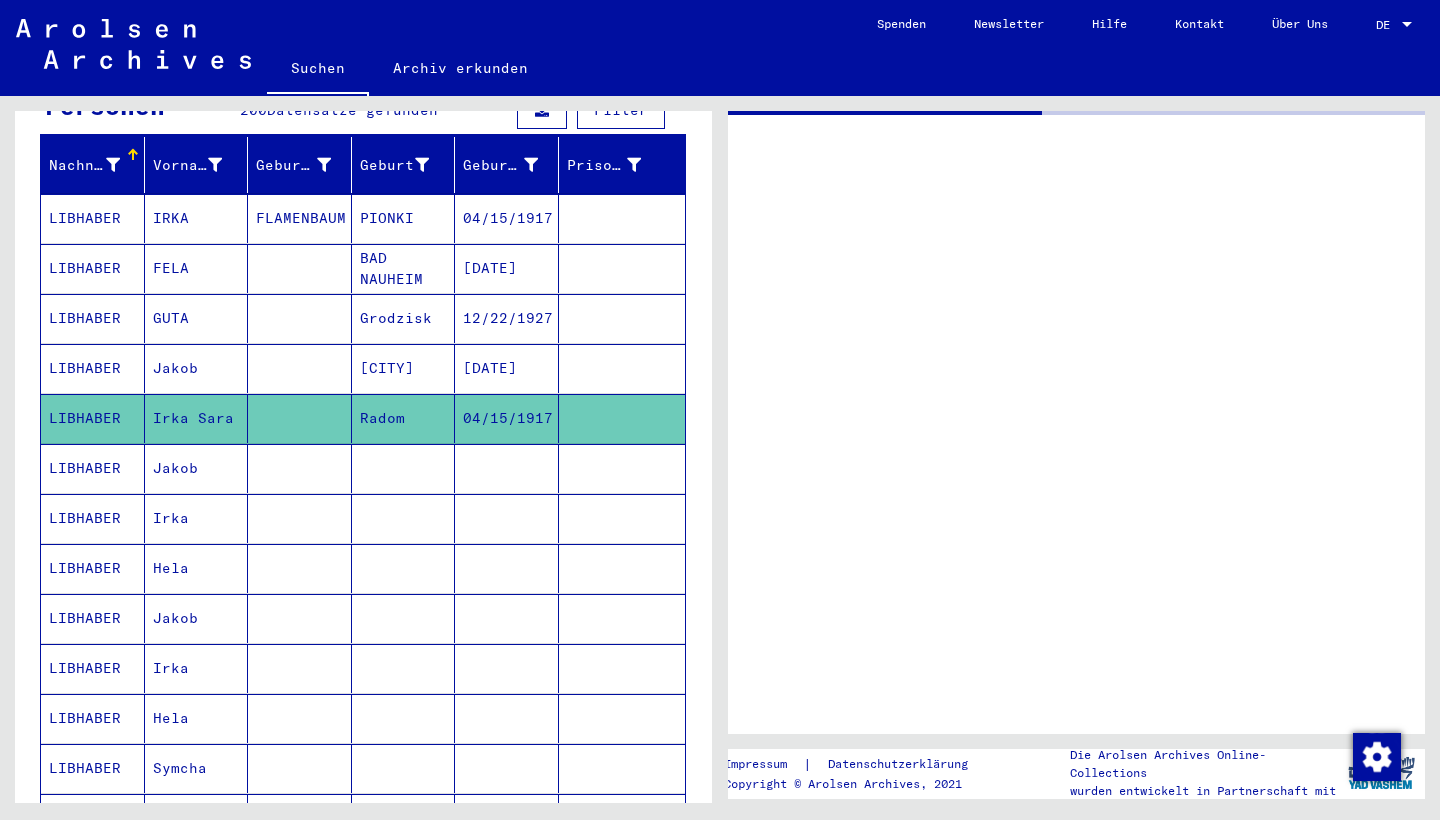 scroll, scrollTop: 0, scrollLeft: 0, axis: both 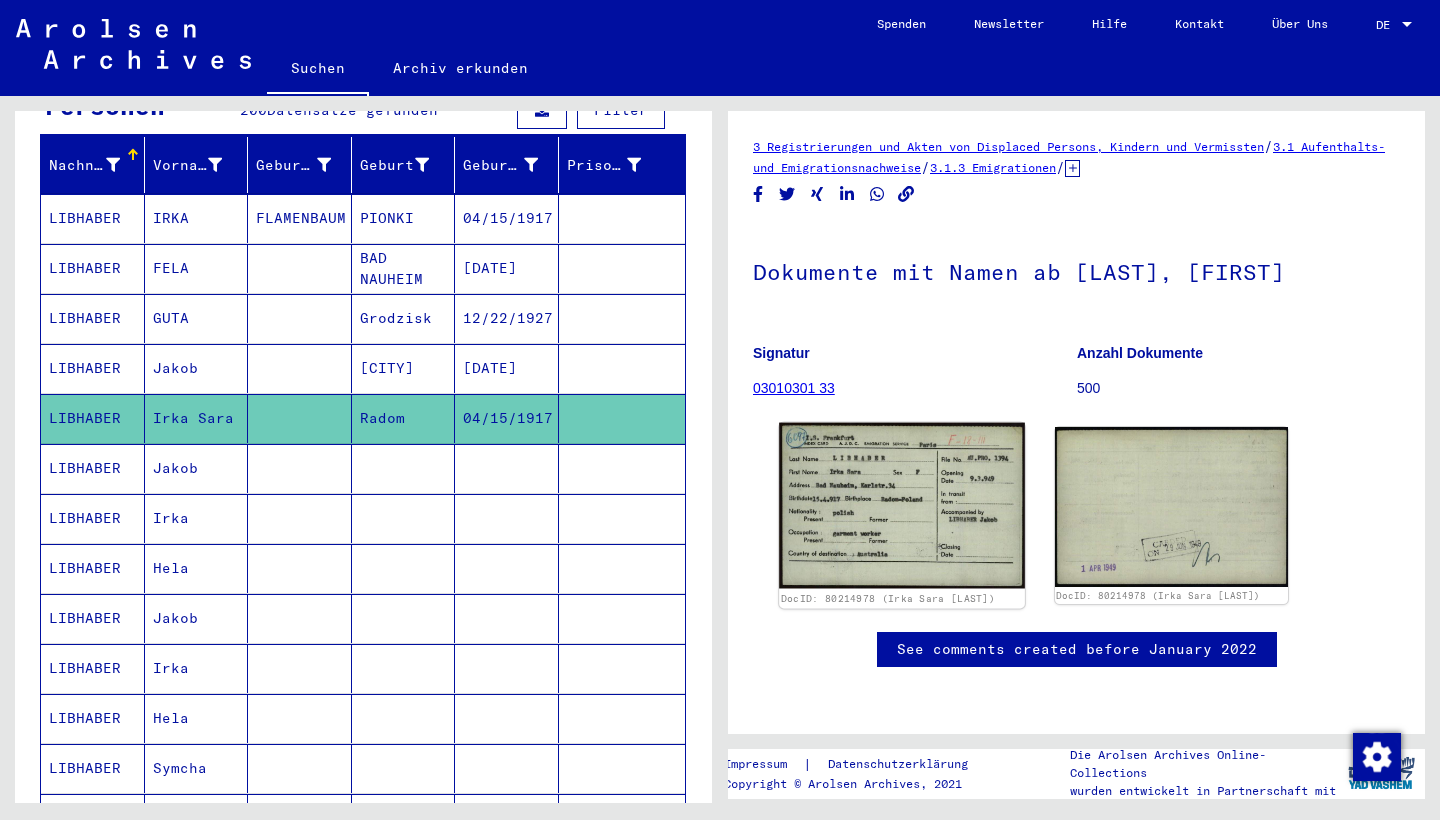click 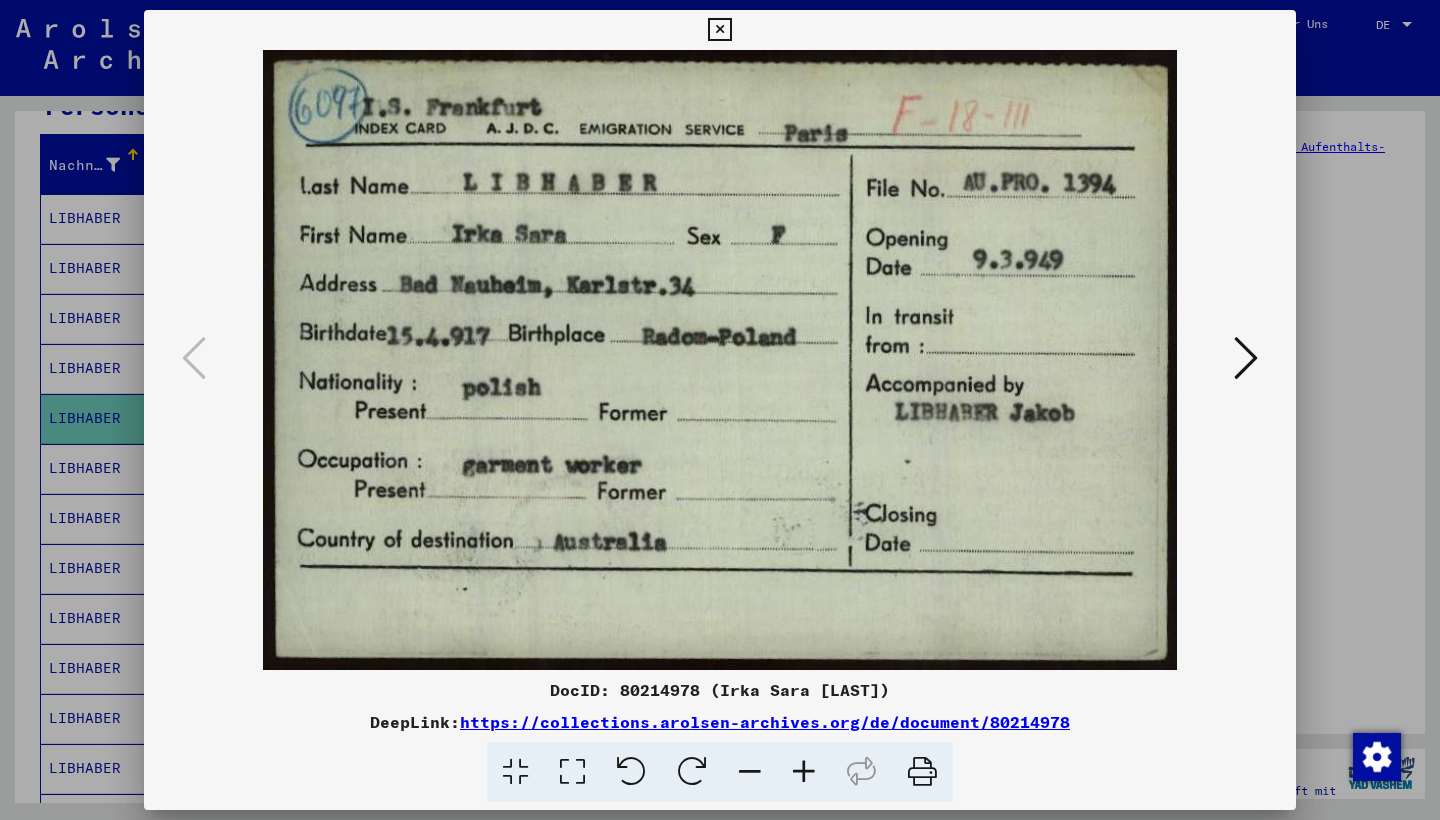 click at bounding box center (719, 30) 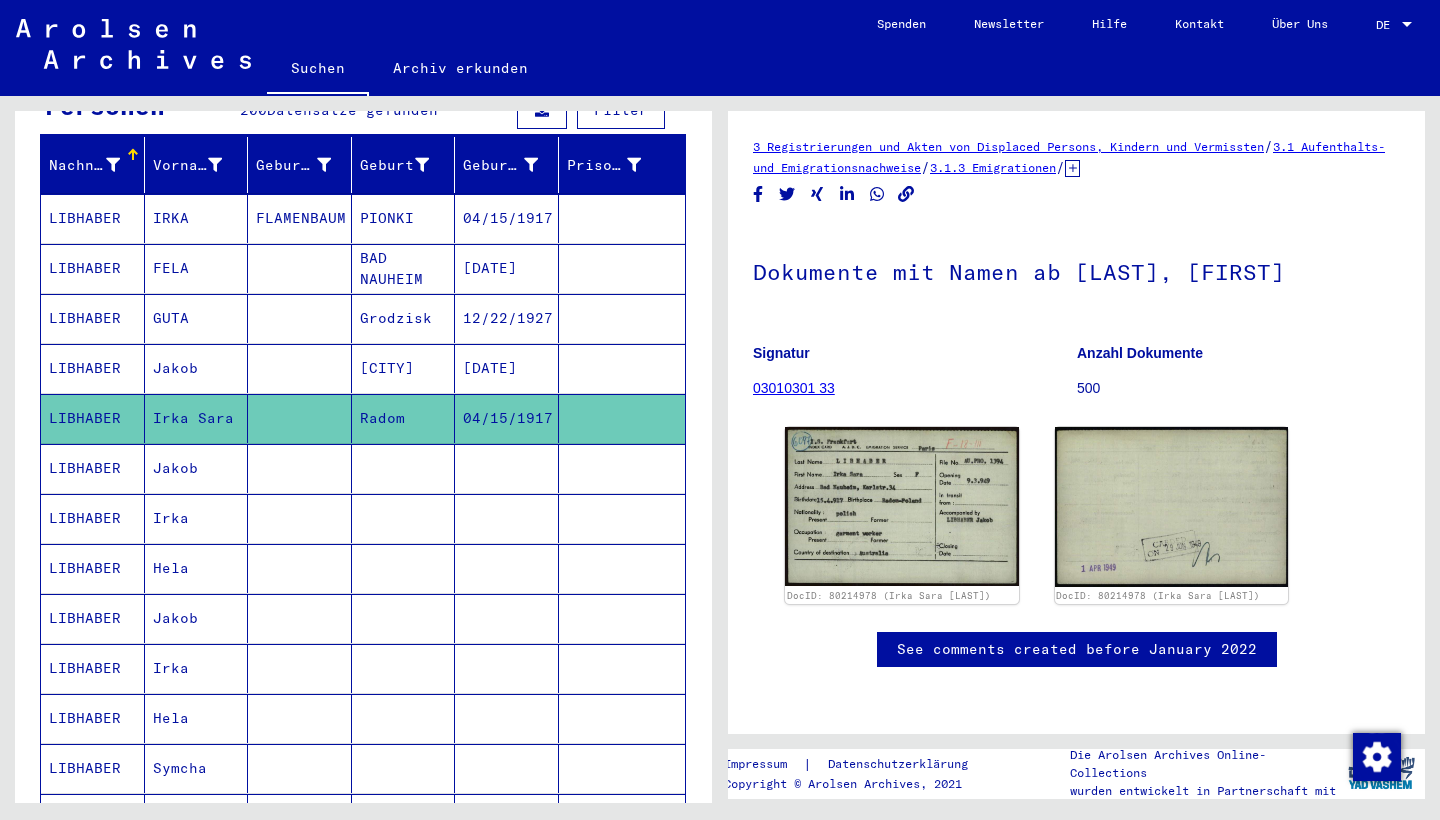 click on "LIBHABER" at bounding box center (93, 518) 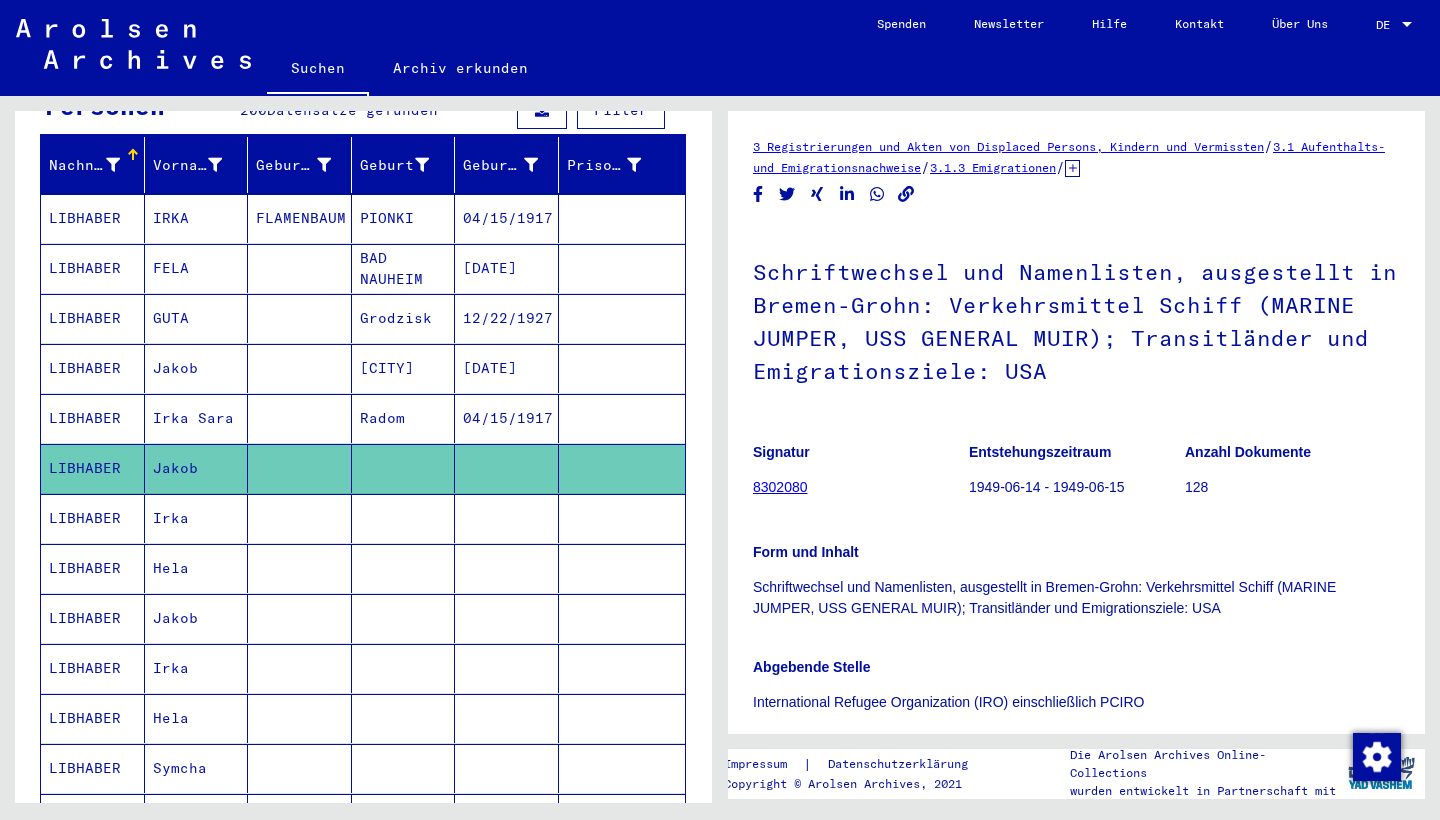 scroll, scrollTop: 0, scrollLeft: 0, axis: both 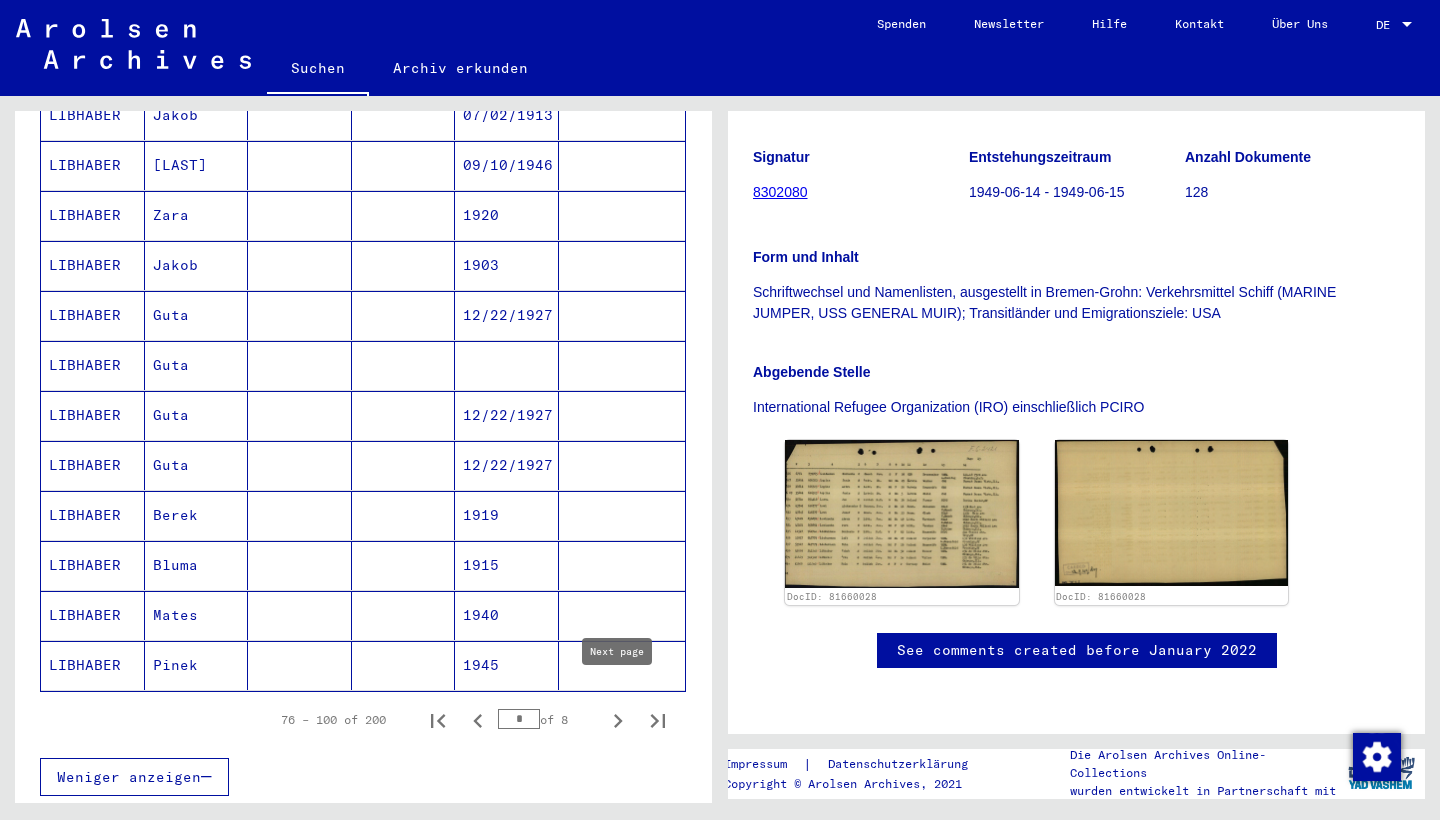 click 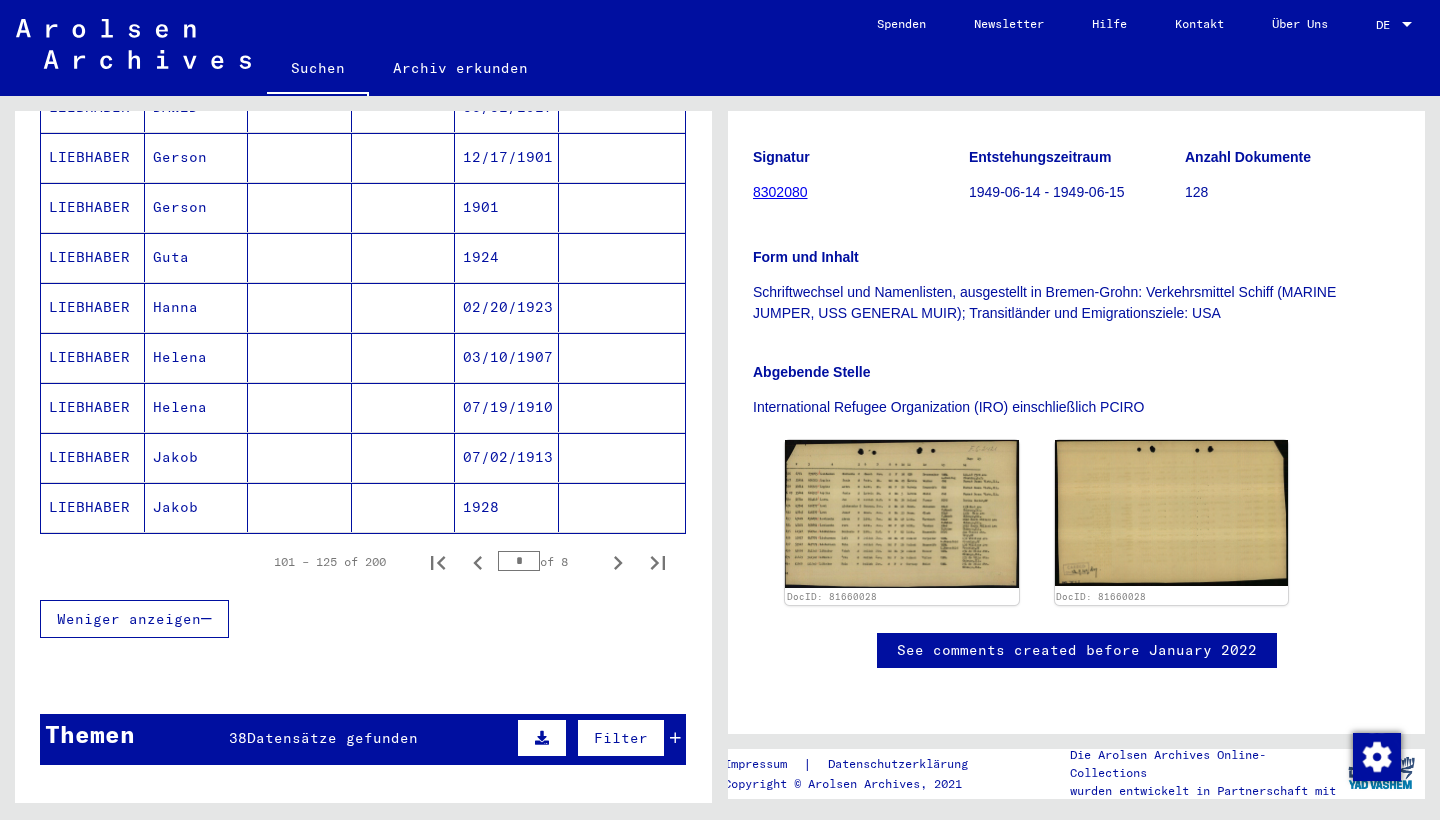 scroll, scrollTop: 1150, scrollLeft: 0, axis: vertical 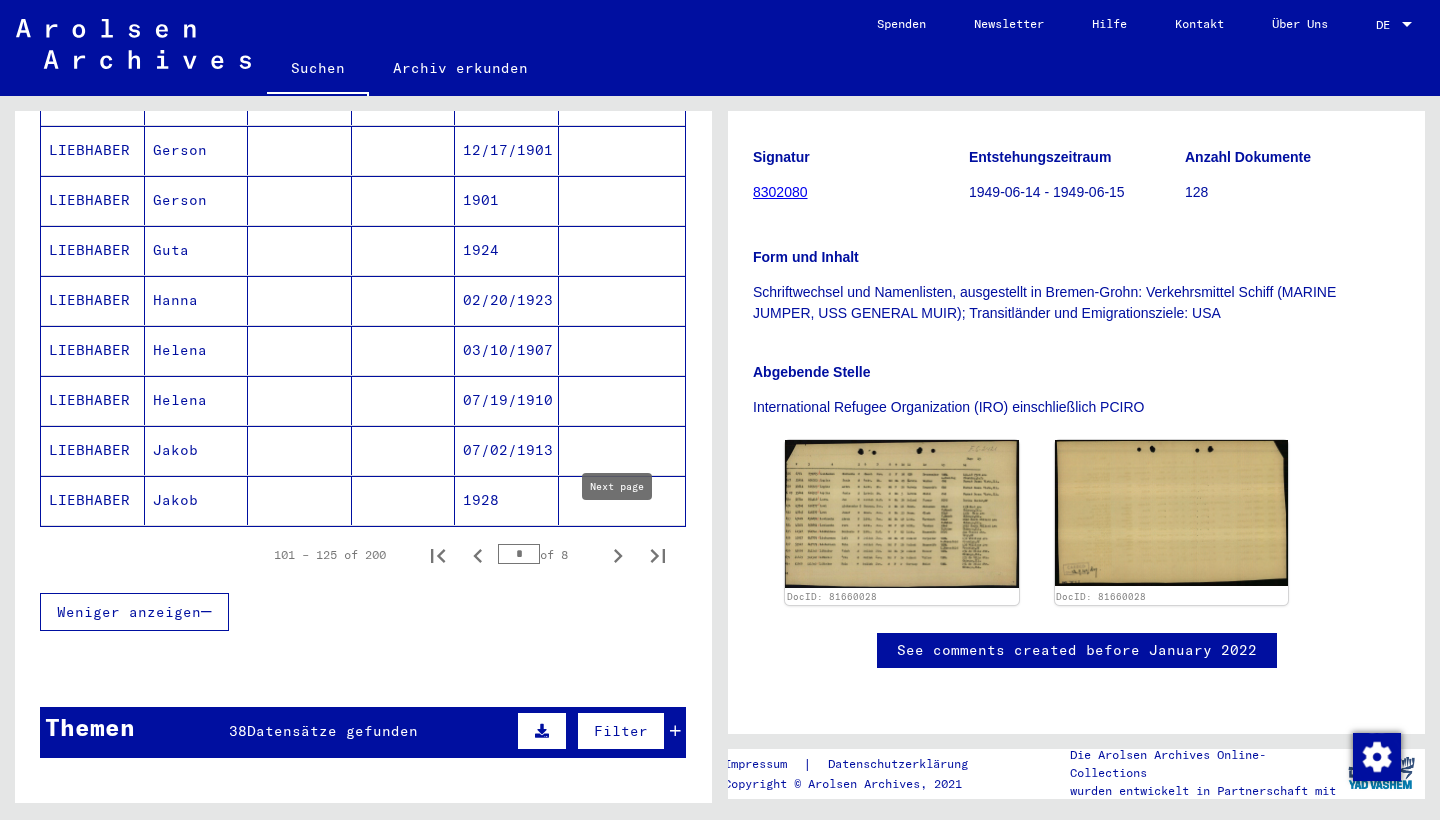 click at bounding box center [618, 555] 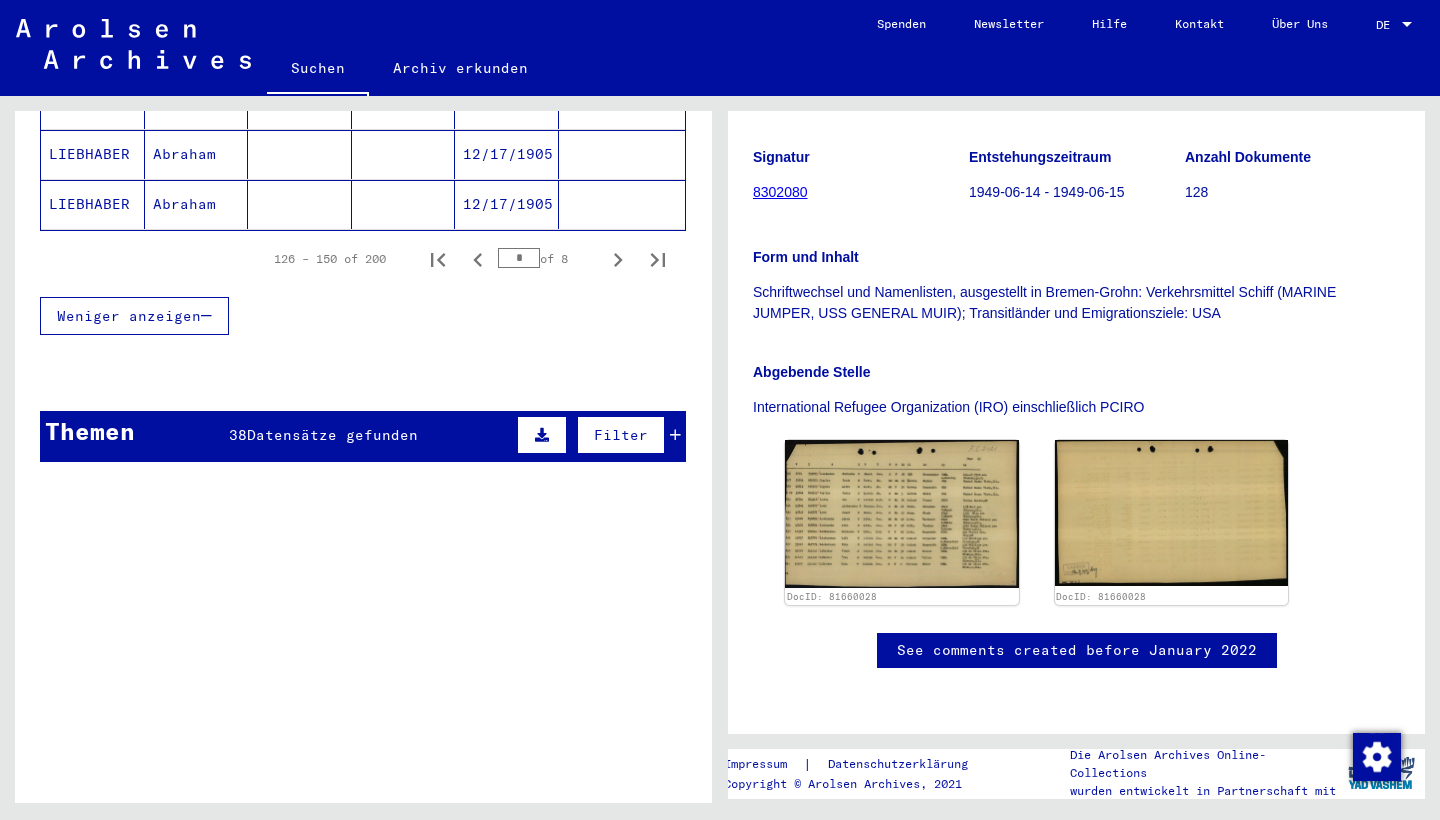 scroll, scrollTop: 1343, scrollLeft: 0, axis: vertical 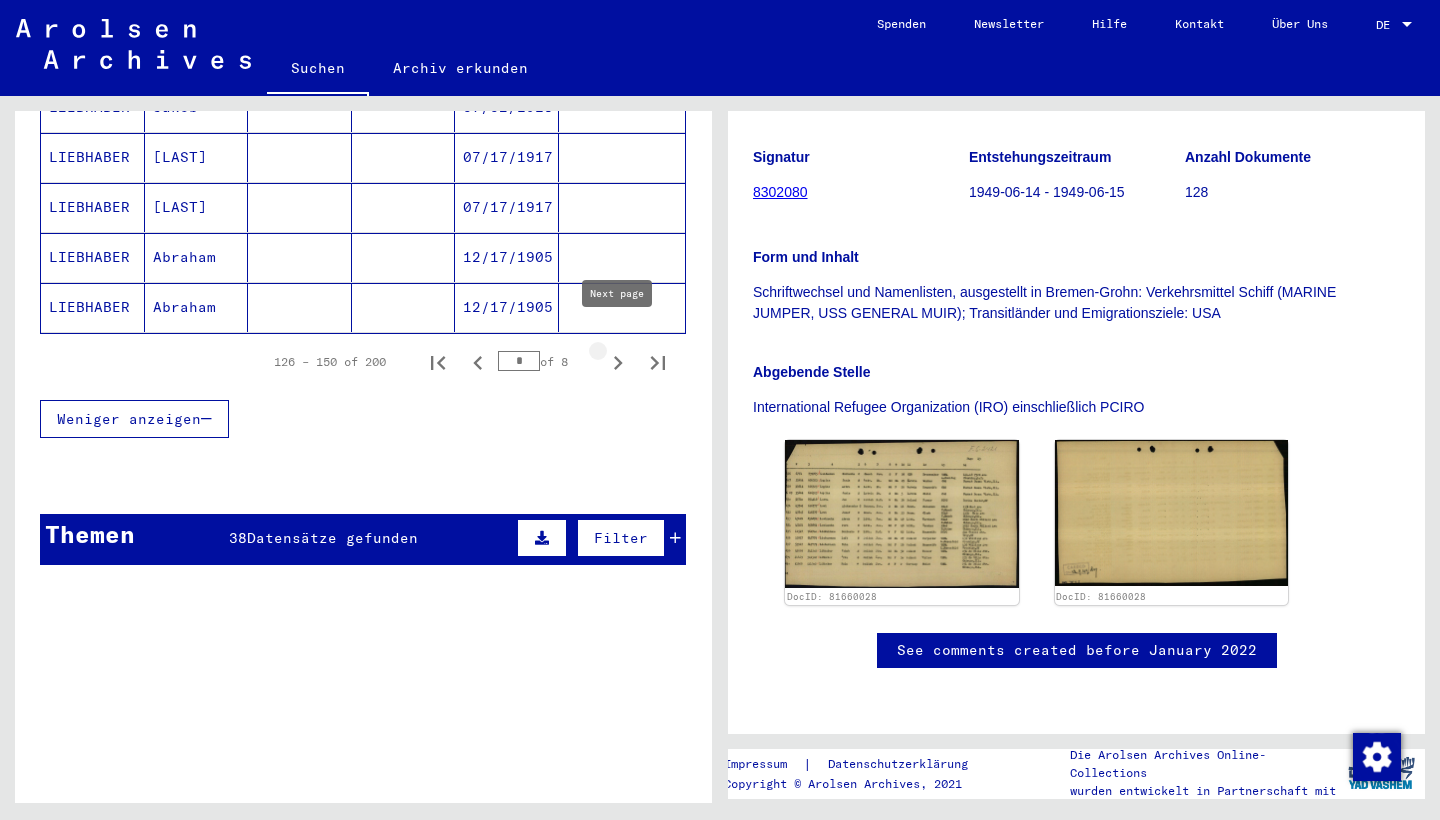 click 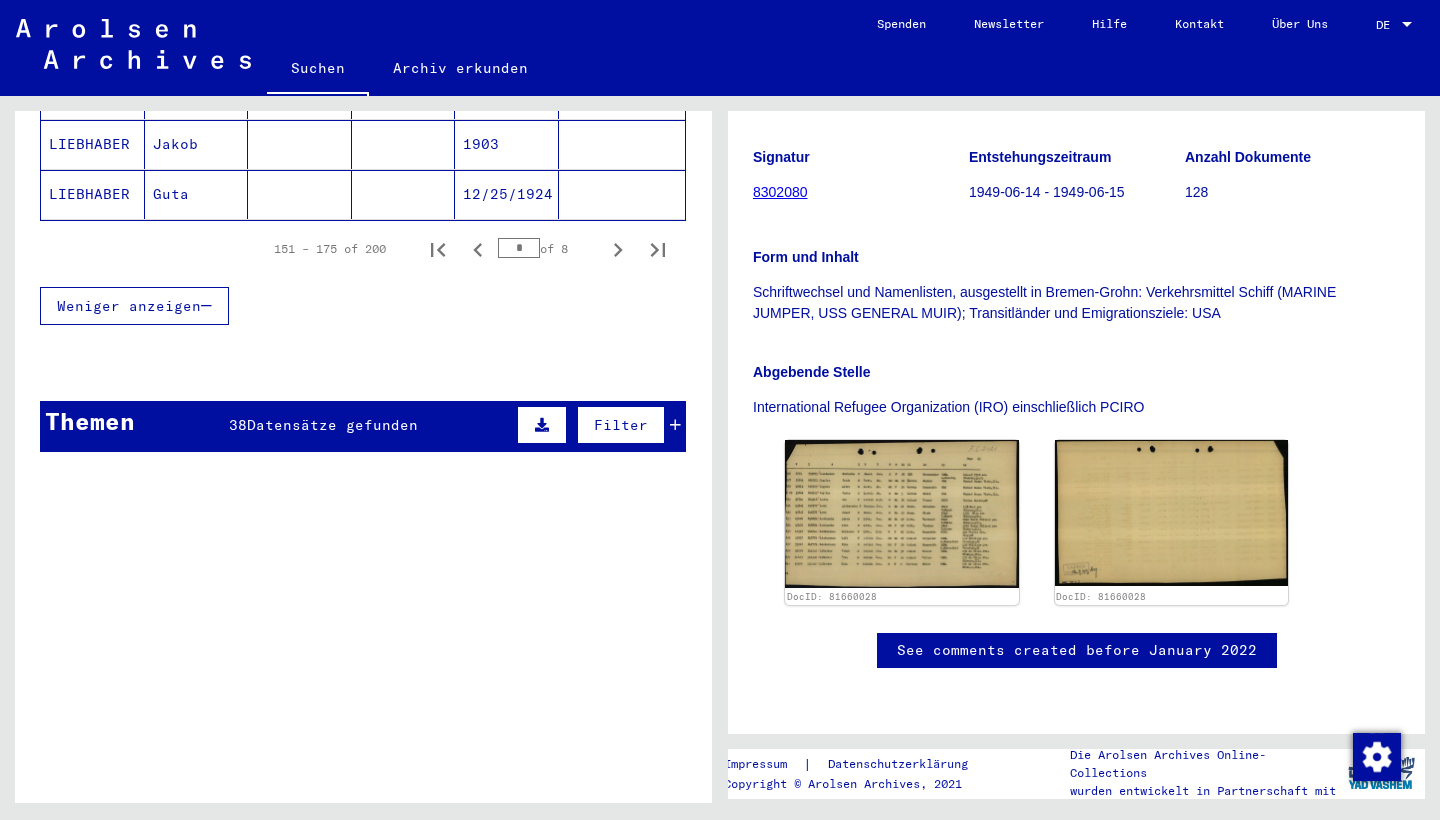 scroll, scrollTop: 1436, scrollLeft: 0, axis: vertical 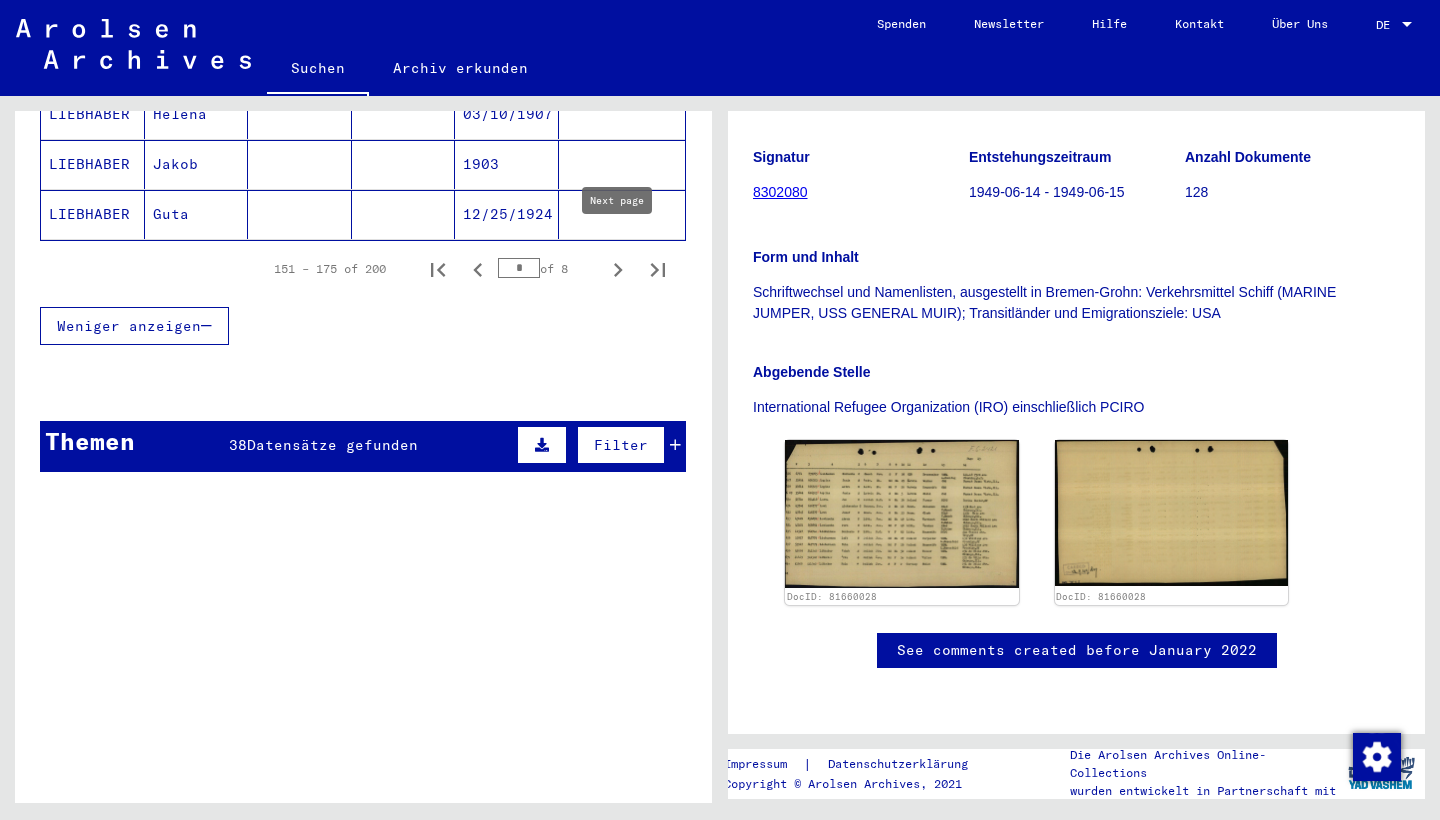 click 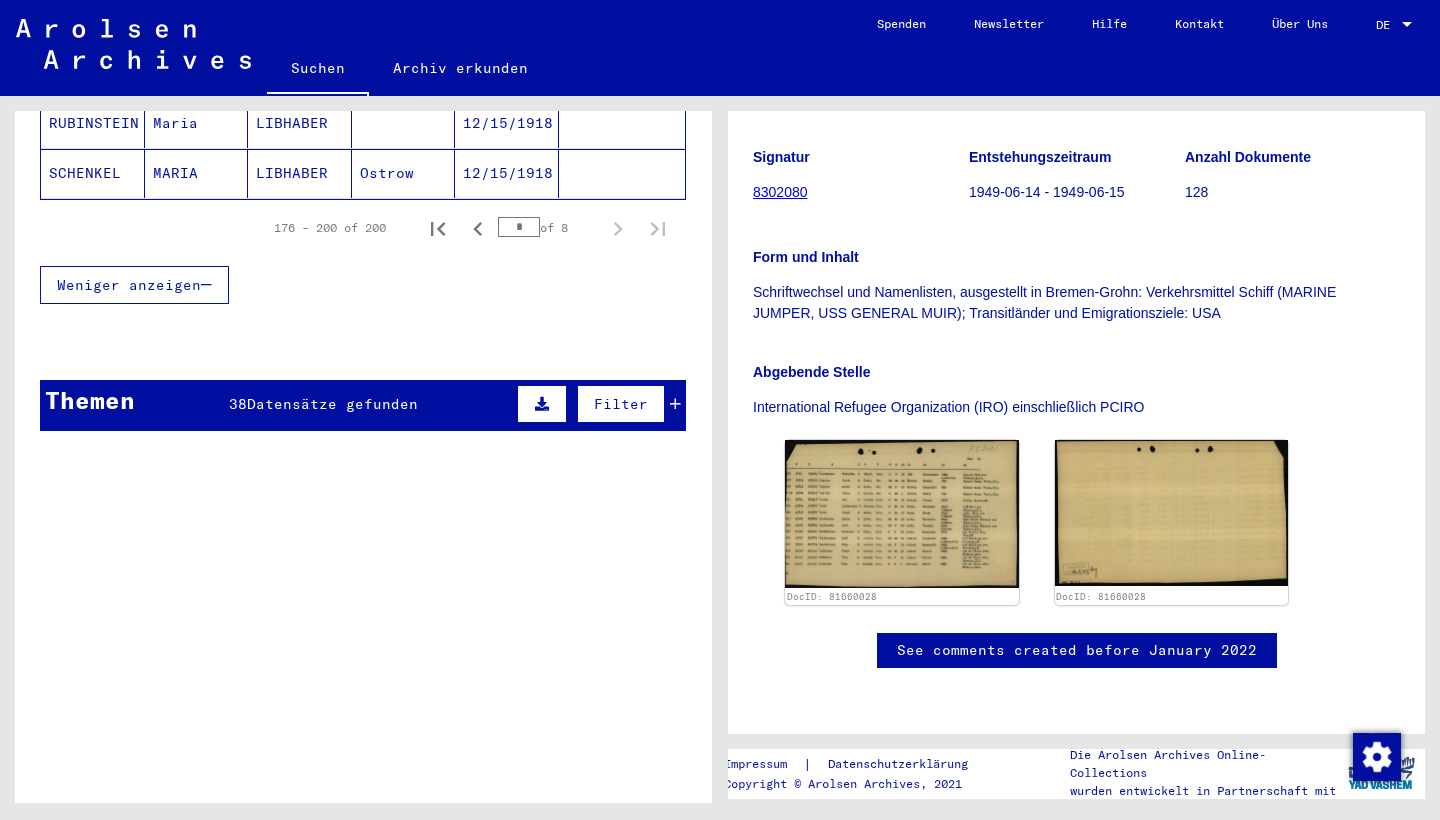 scroll, scrollTop: 1540, scrollLeft: 0, axis: vertical 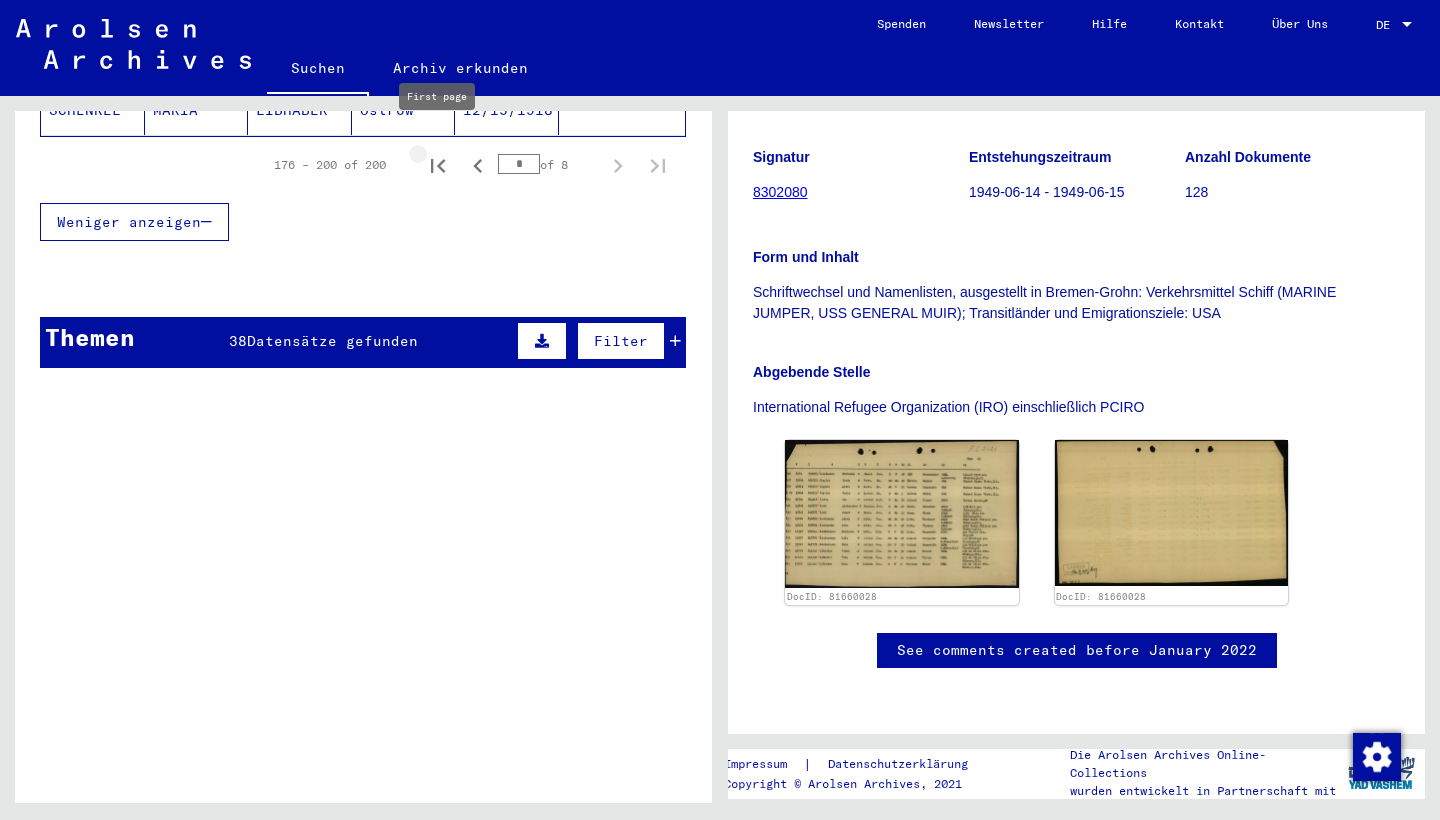 click 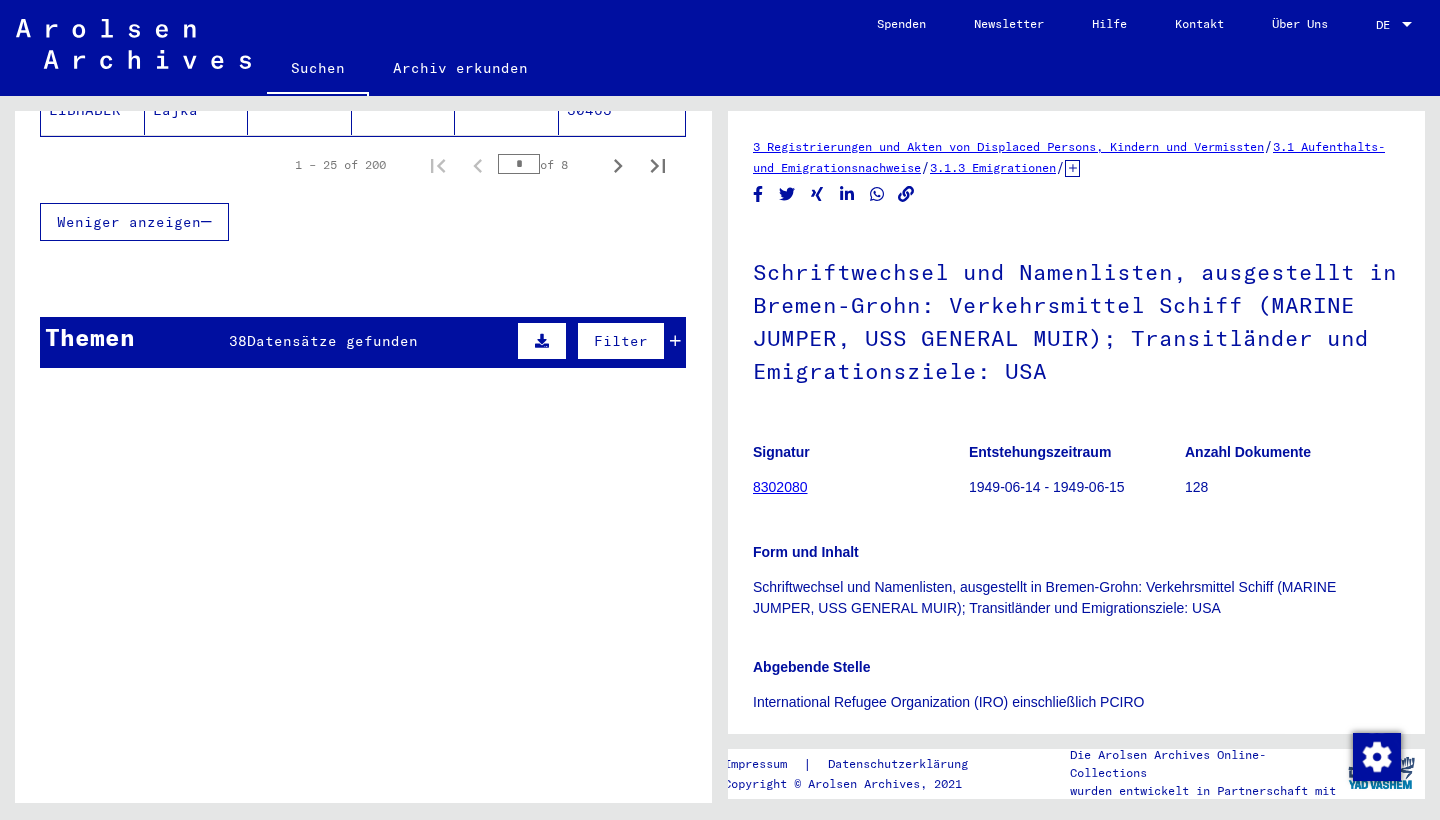 scroll, scrollTop: 0, scrollLeft: 0, axis: both 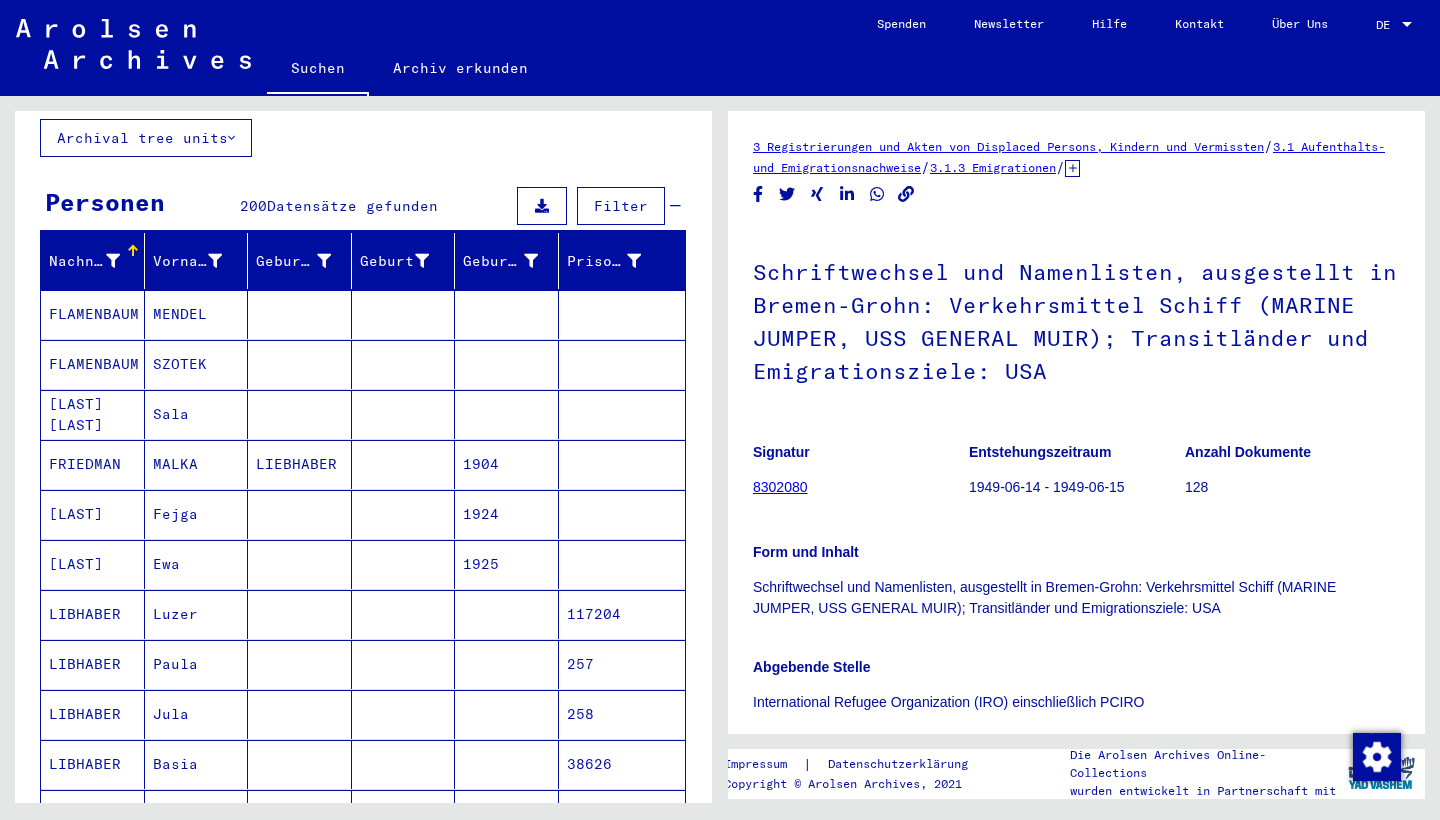 click on "MALKA" at bounding box center (197, 514) 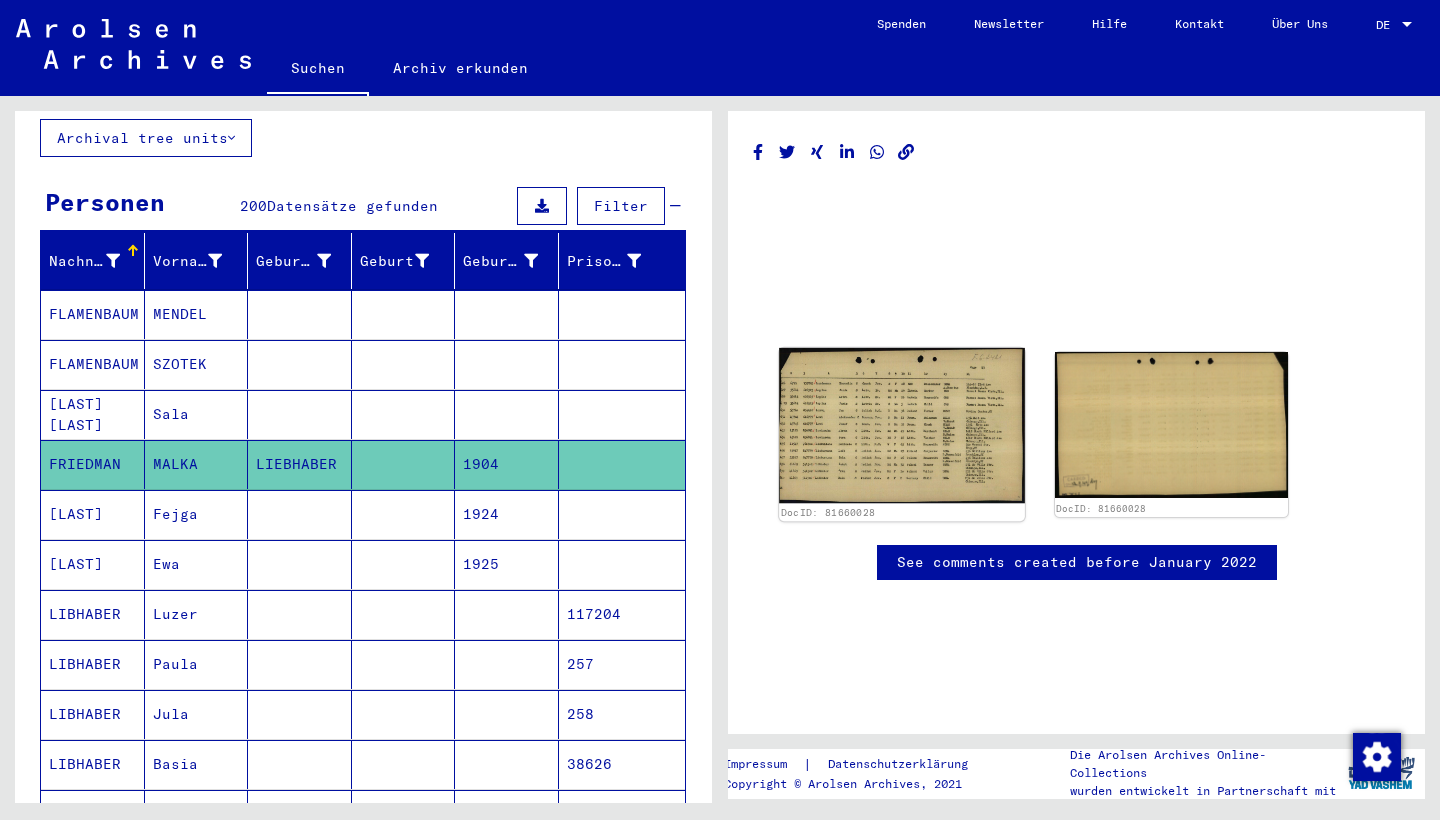 click 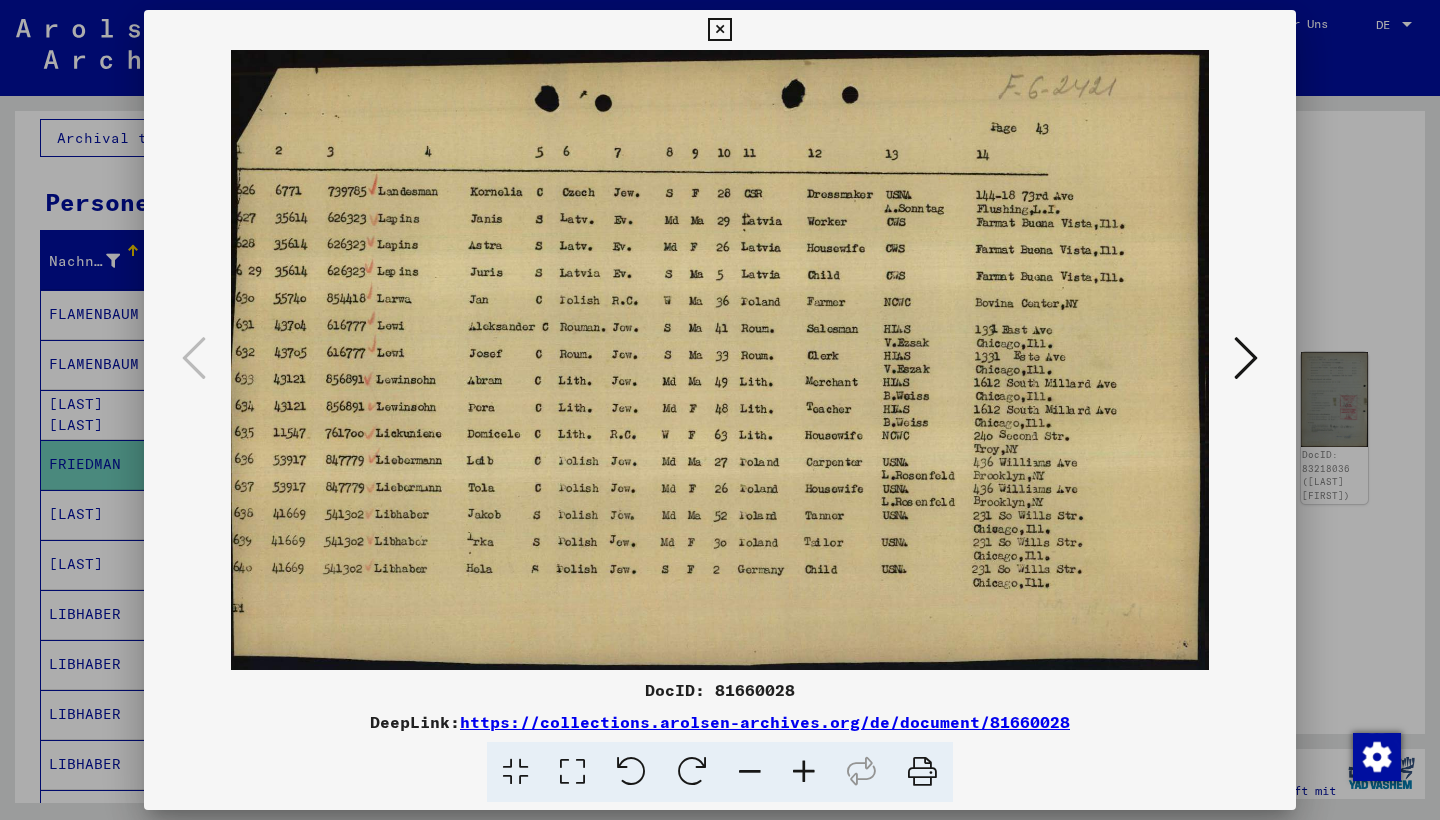 click at bounding box center (719, 30) 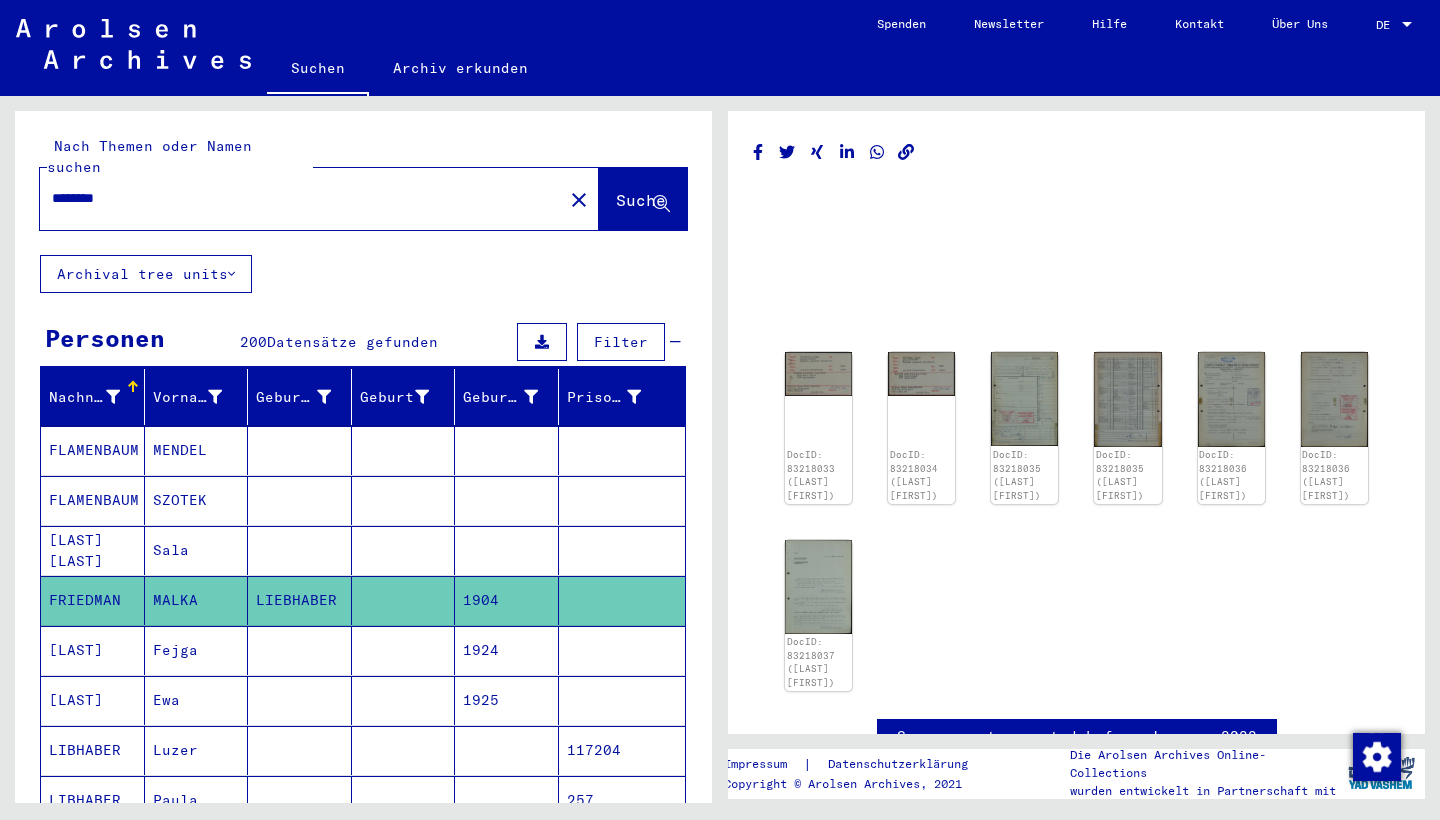 scroll, scrollTop: 0, scrollLeft: 0, axis: both 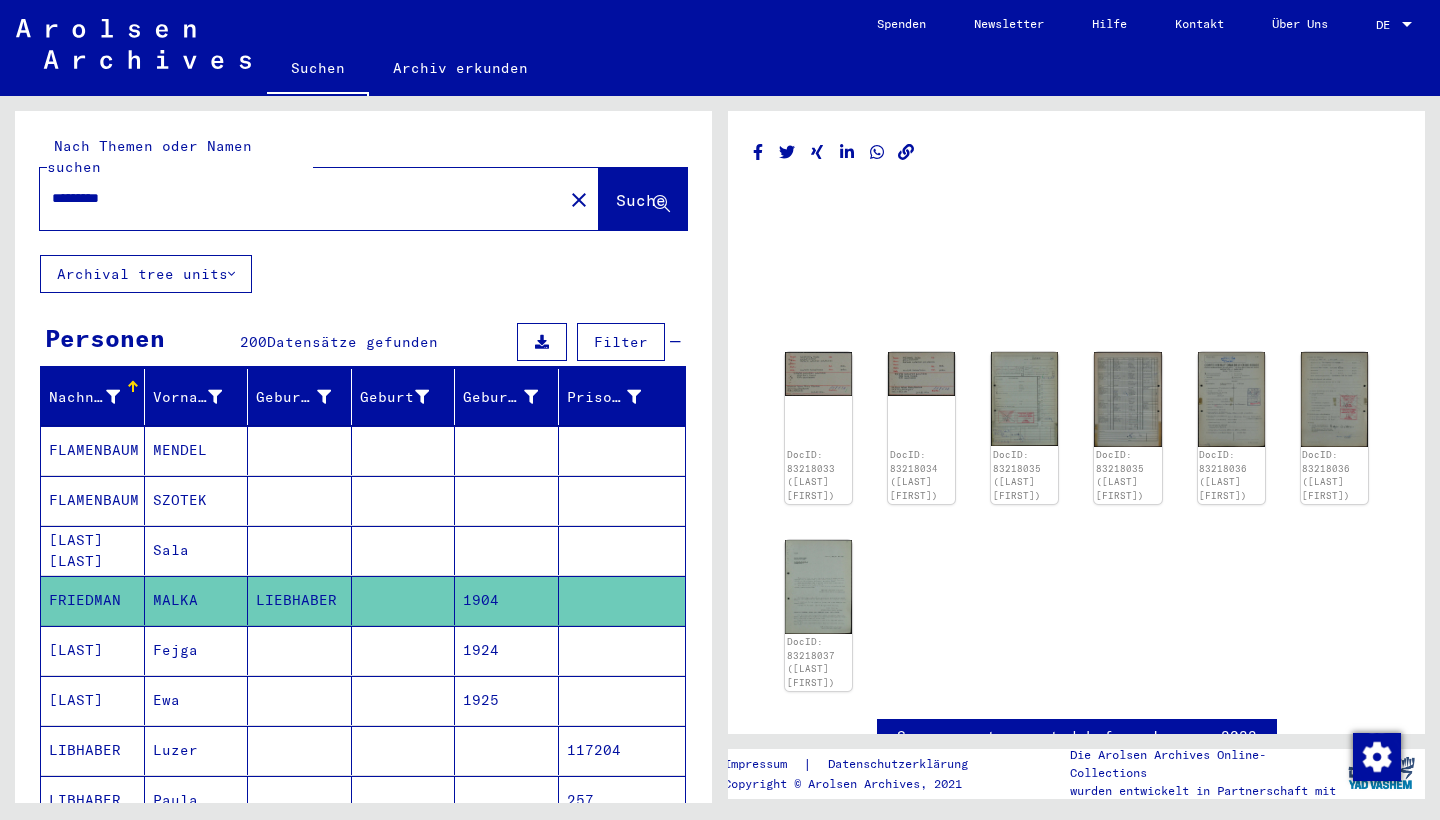 click on "*********" at bounding box center [301, 198] 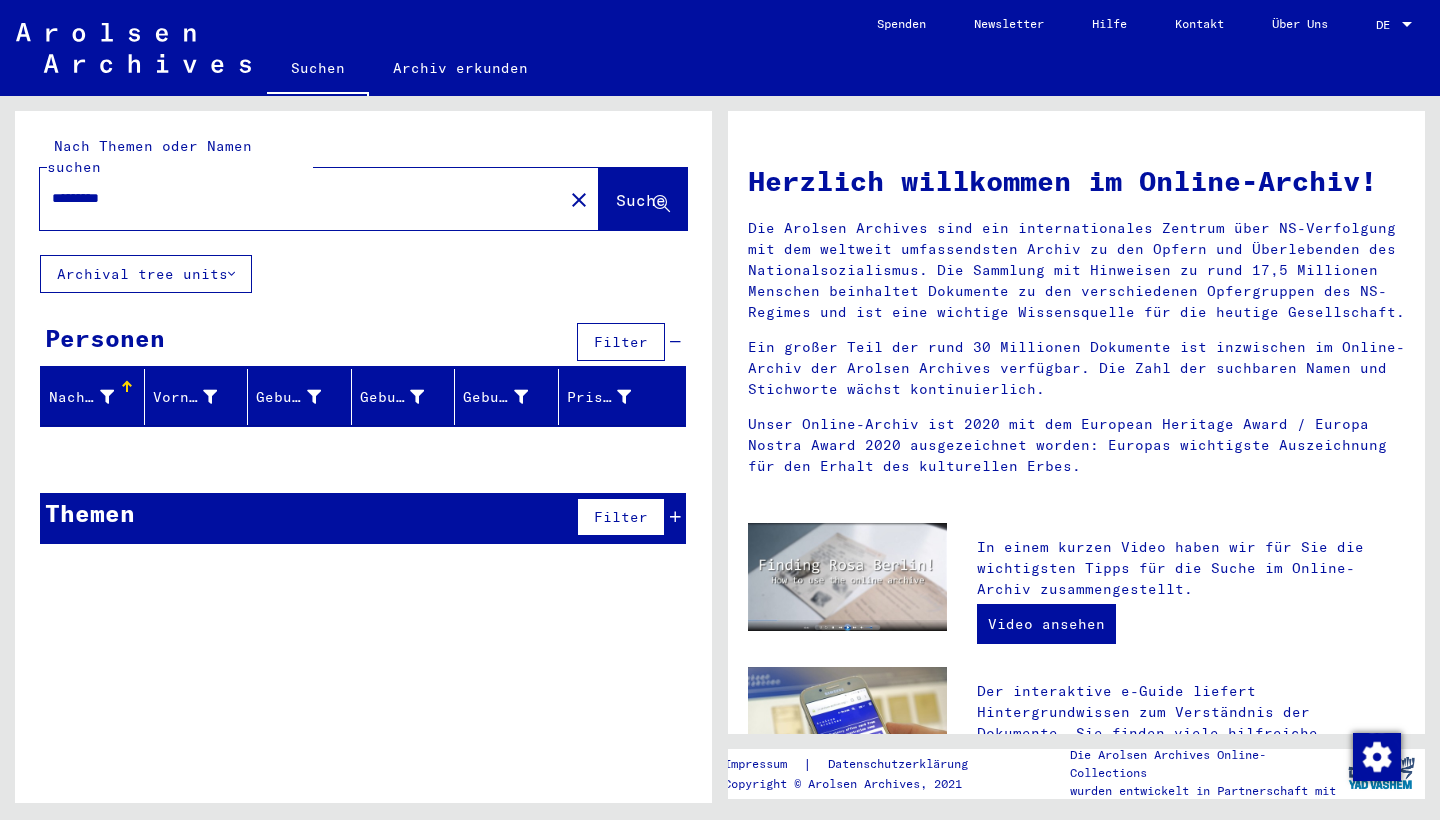 scroll, scrollTop: 0, scrollLeft: 0, axis: both 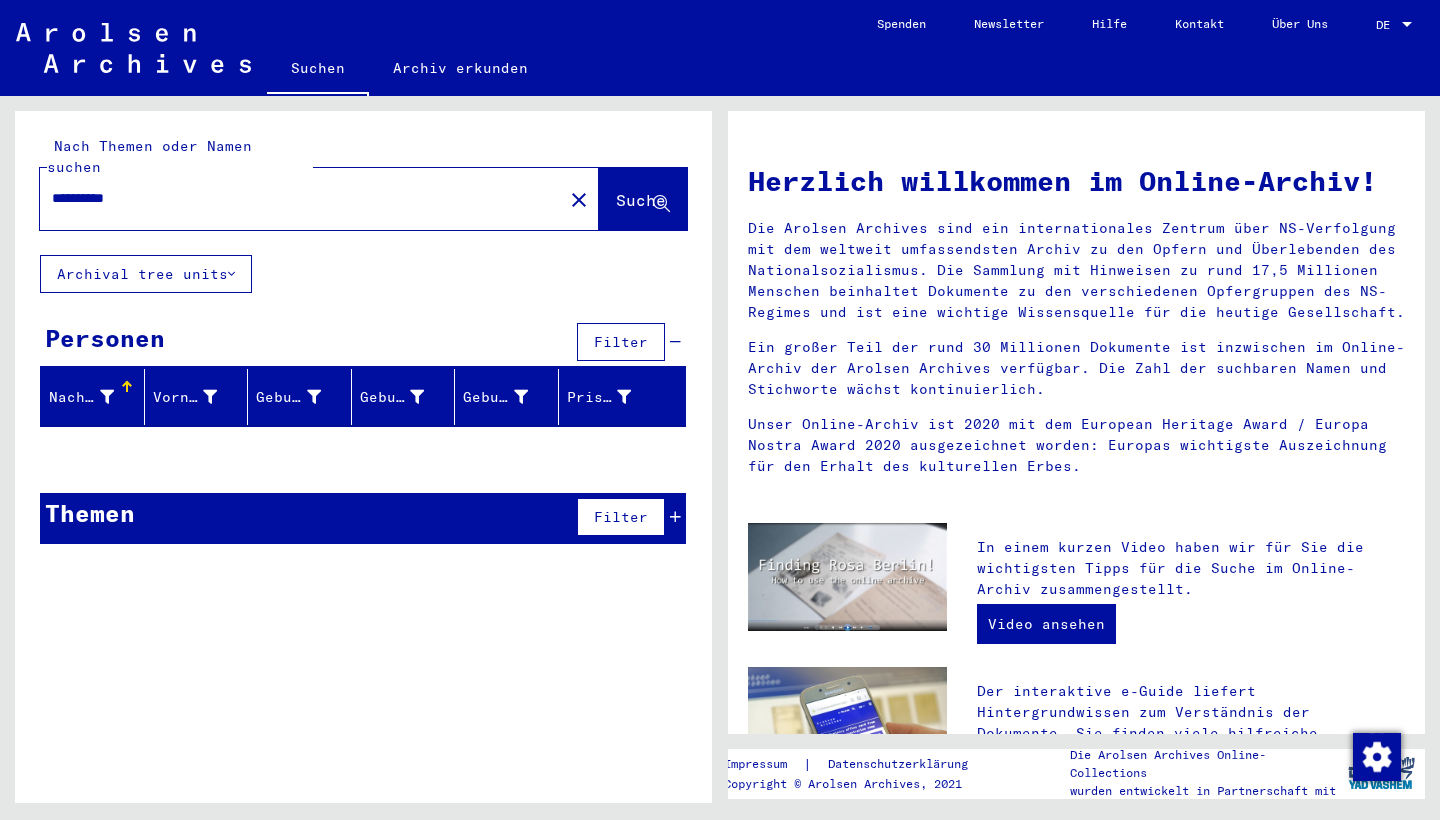 click on "**********" at bounding box center [295, 198] 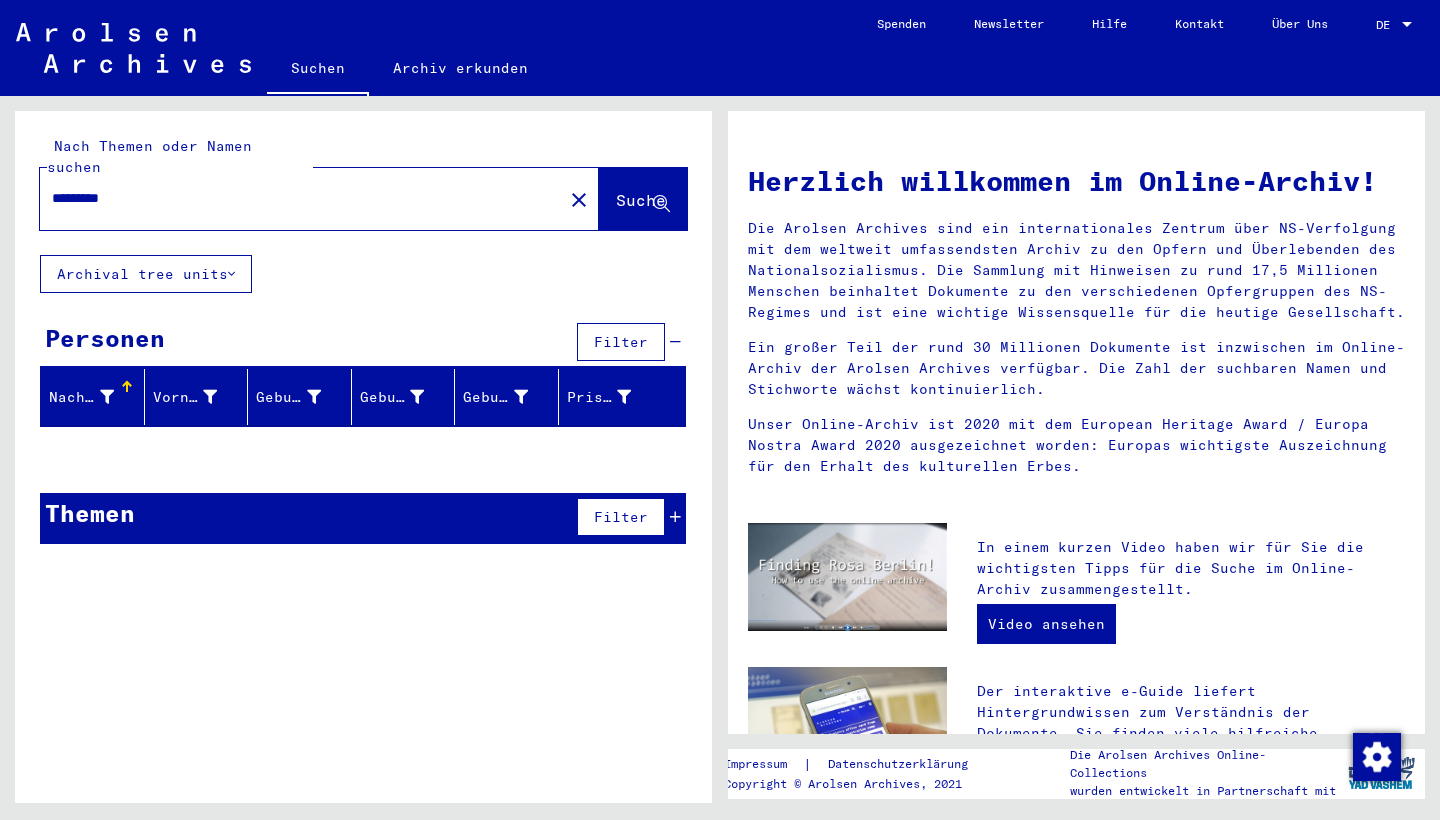 click on "*********" at bounding box center (295, 198) 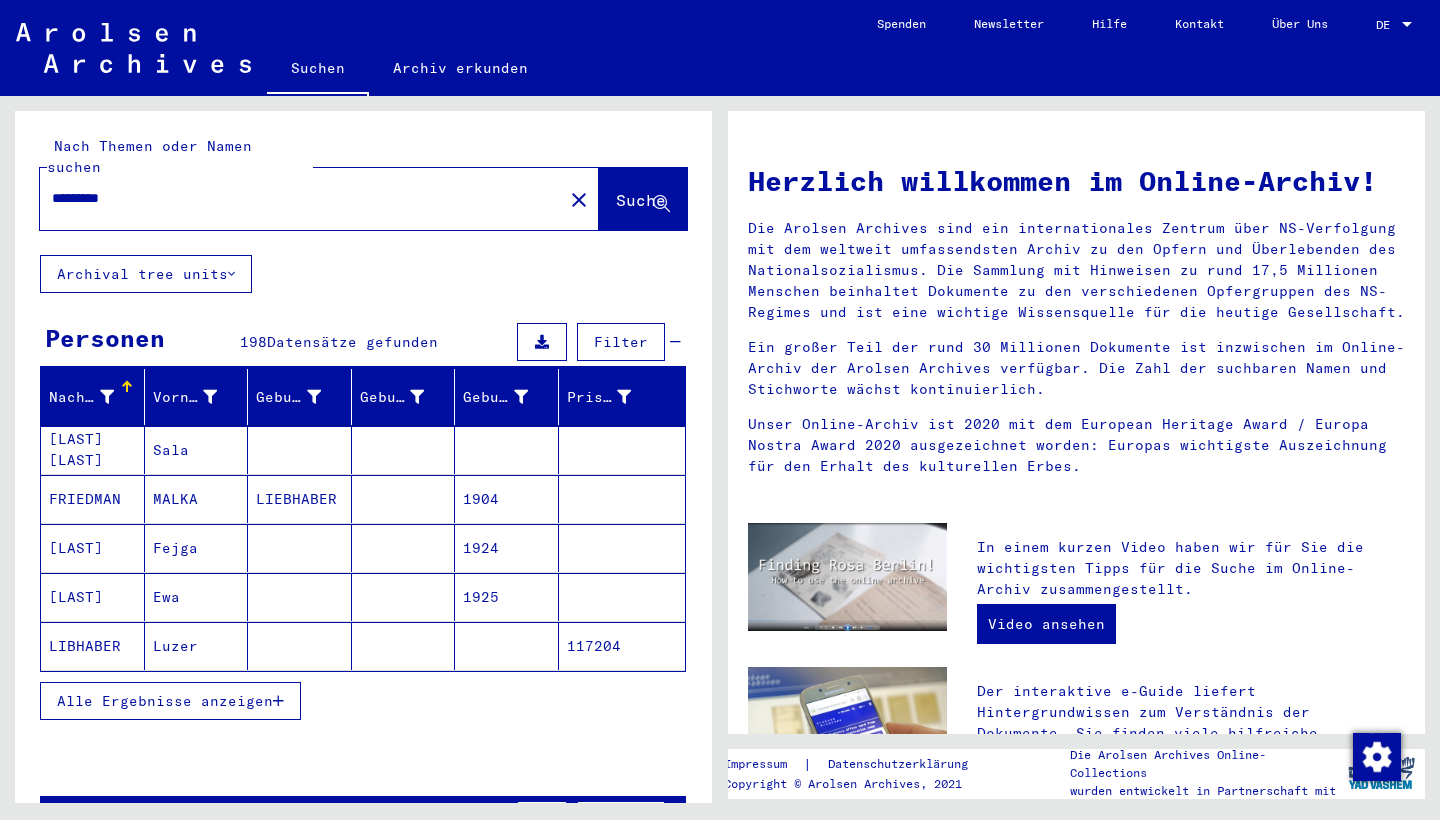 scroll, scrollTop: -1, scrollLeft: 0, axis: vertical 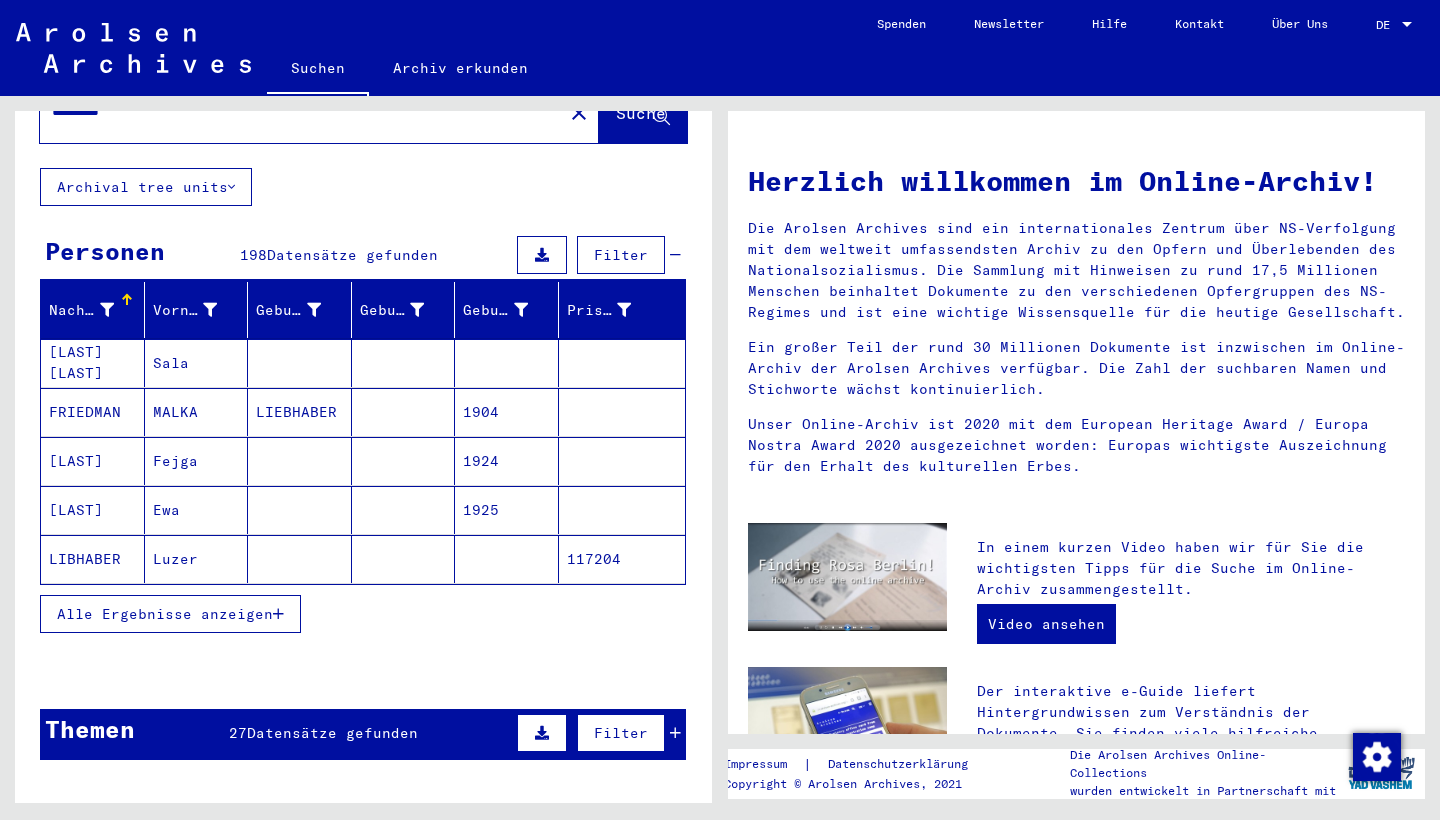 click at bounding box center (278, 614) 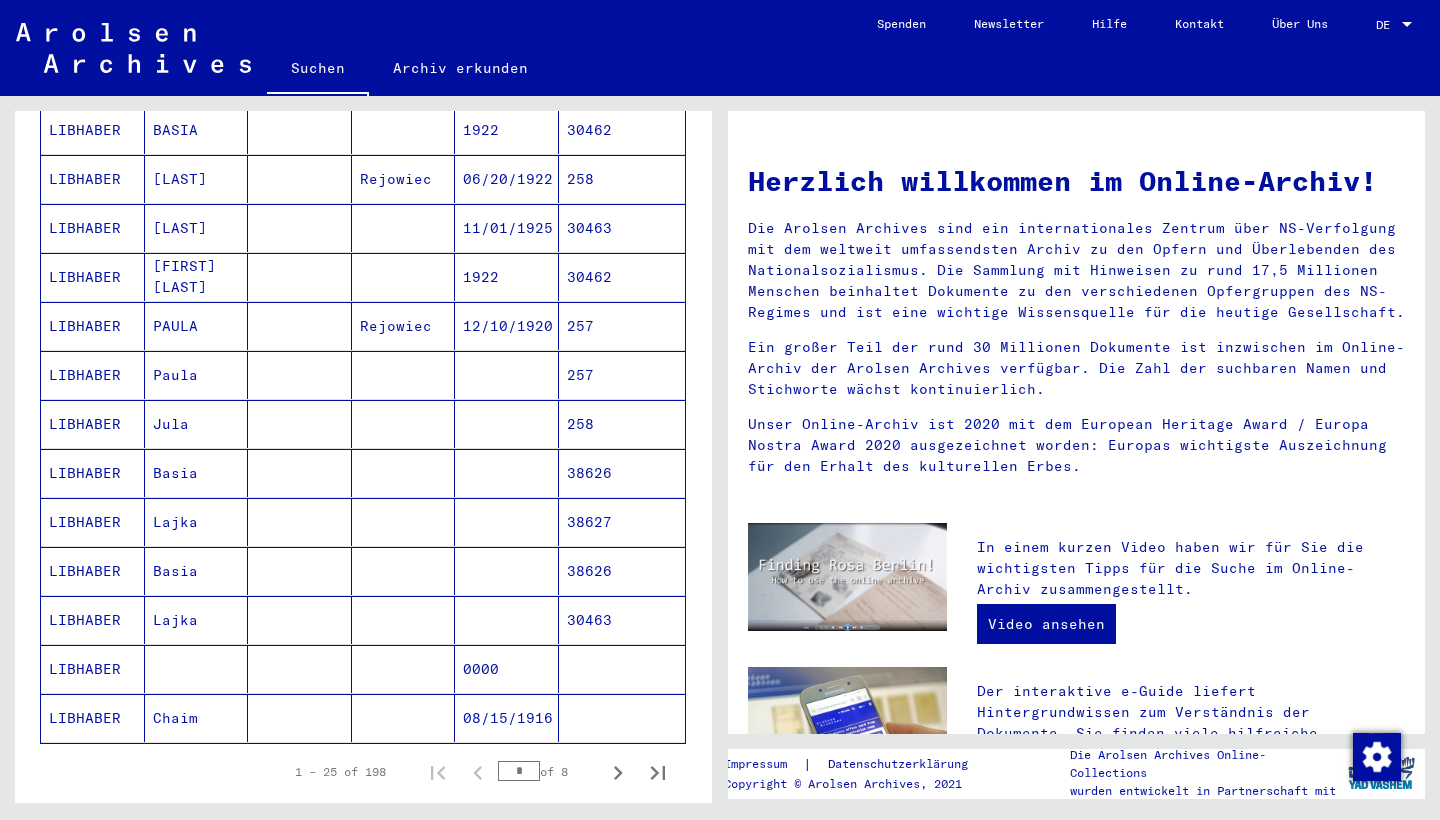 scroll, scrollTop: 931, scrollLeft: 0, axis: vertical 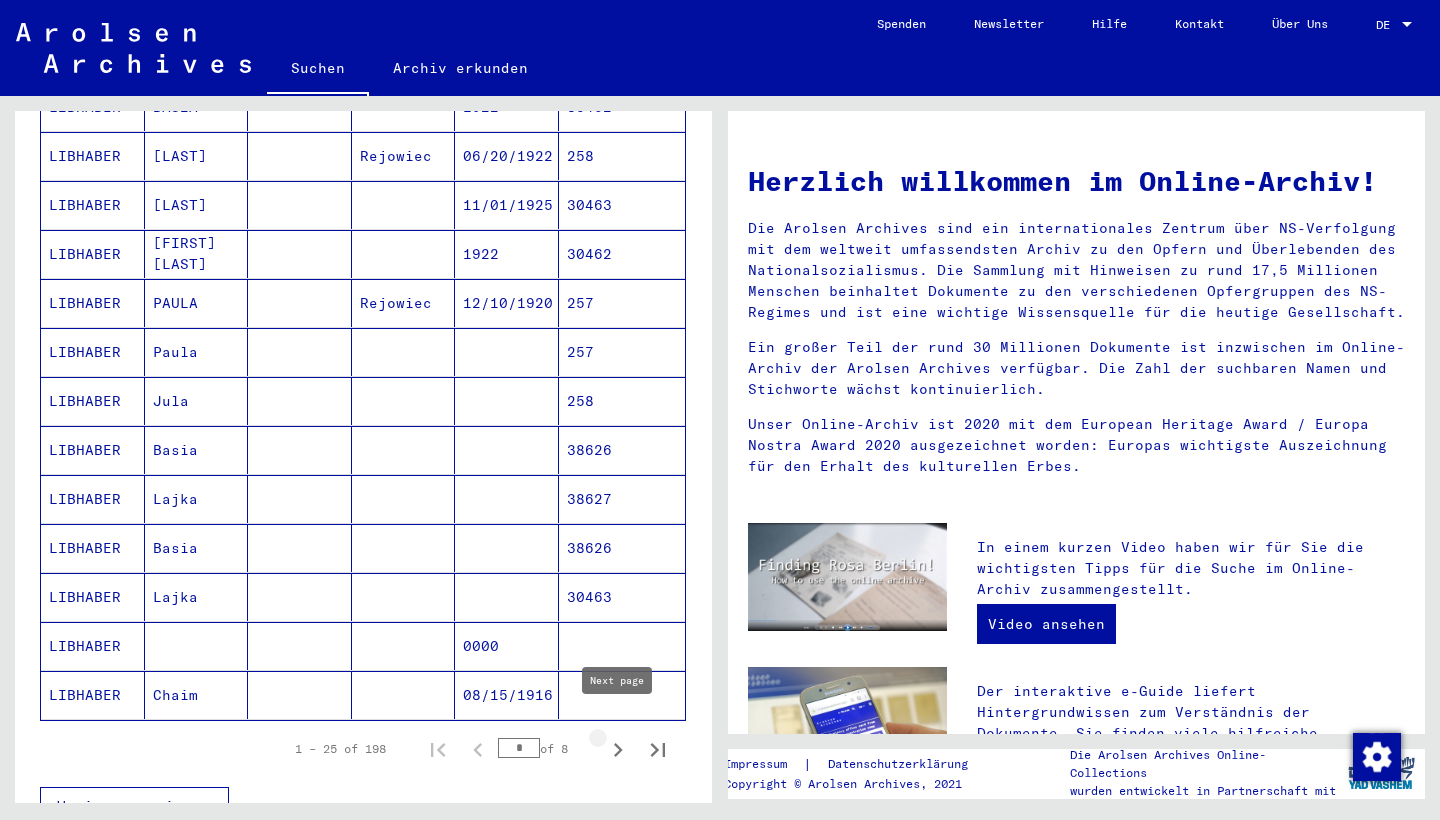 click 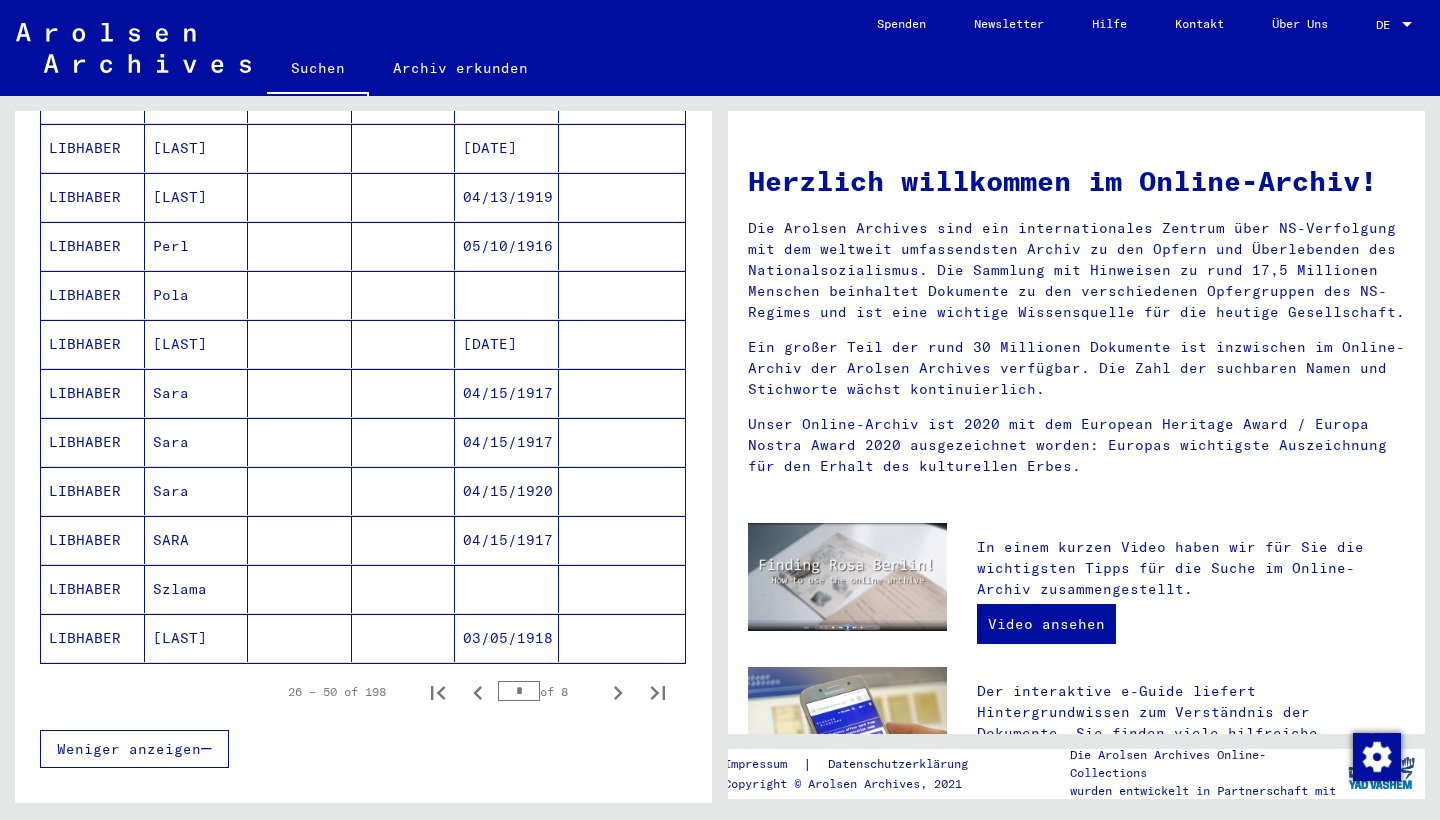 scroll, scrollTop: 992, scrollLeft: 0, axis: vertical 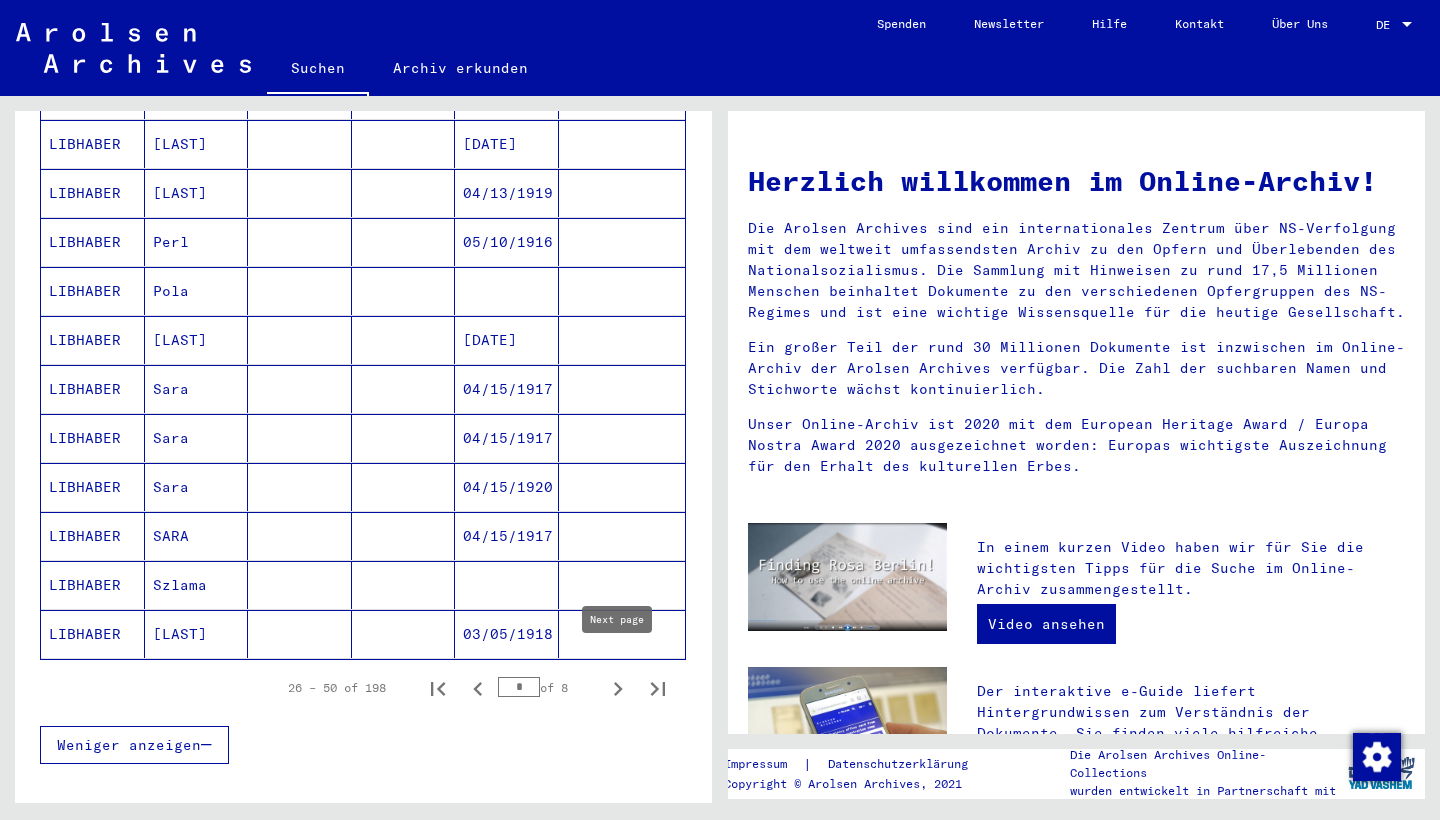 click 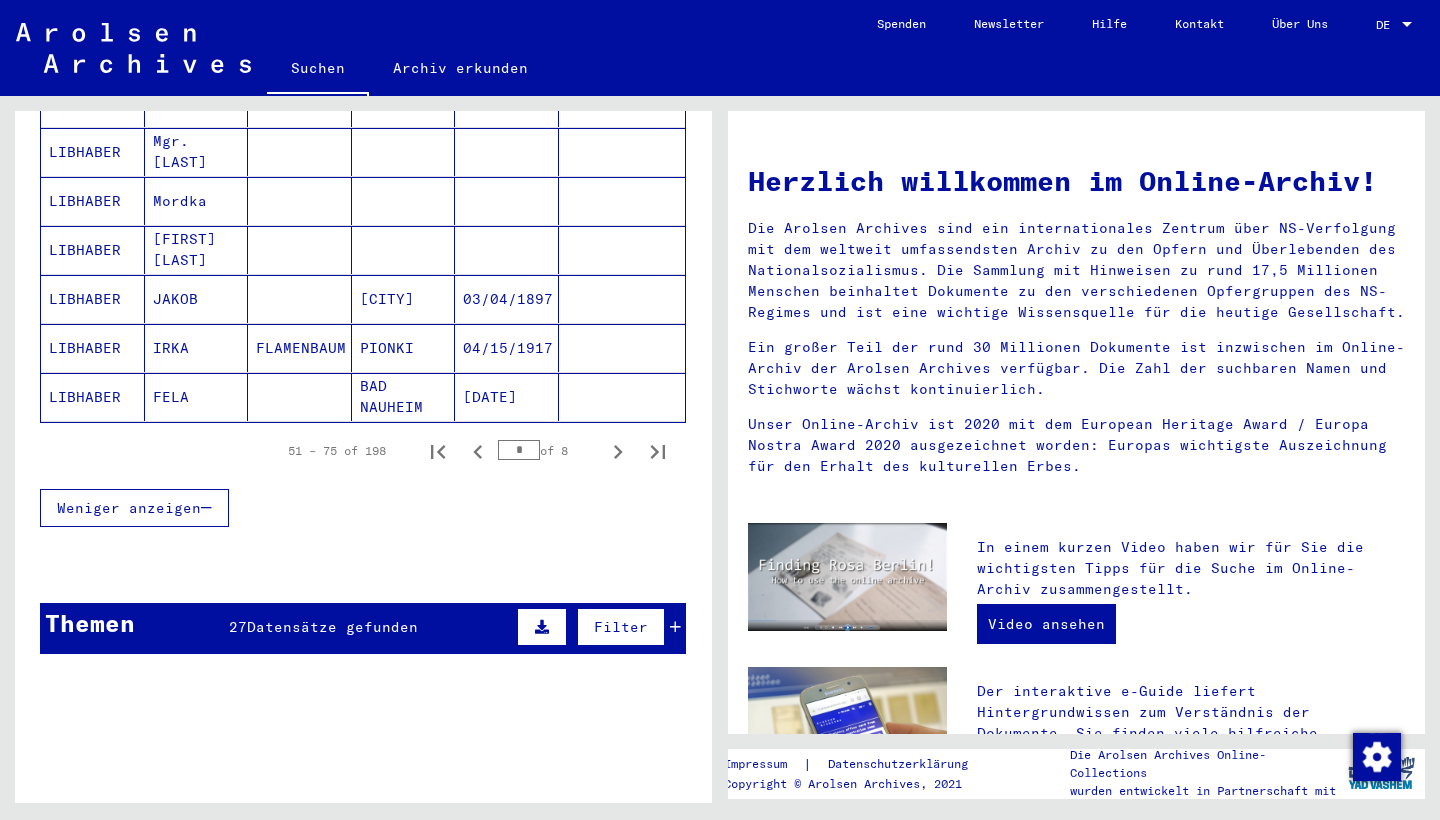 scroll, scrollTop: 1311, scrollLeft: 0, axis: vertical 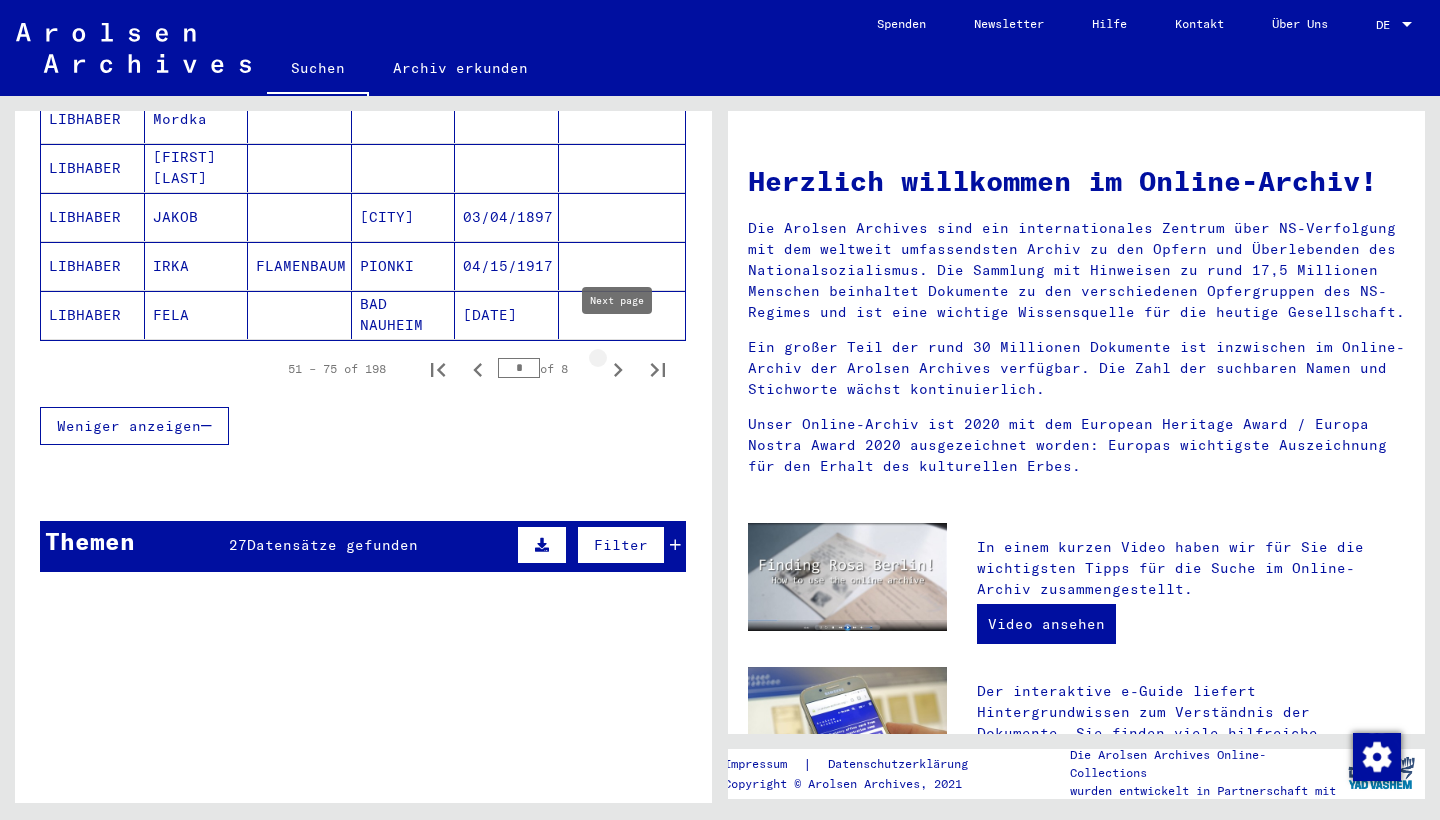 click 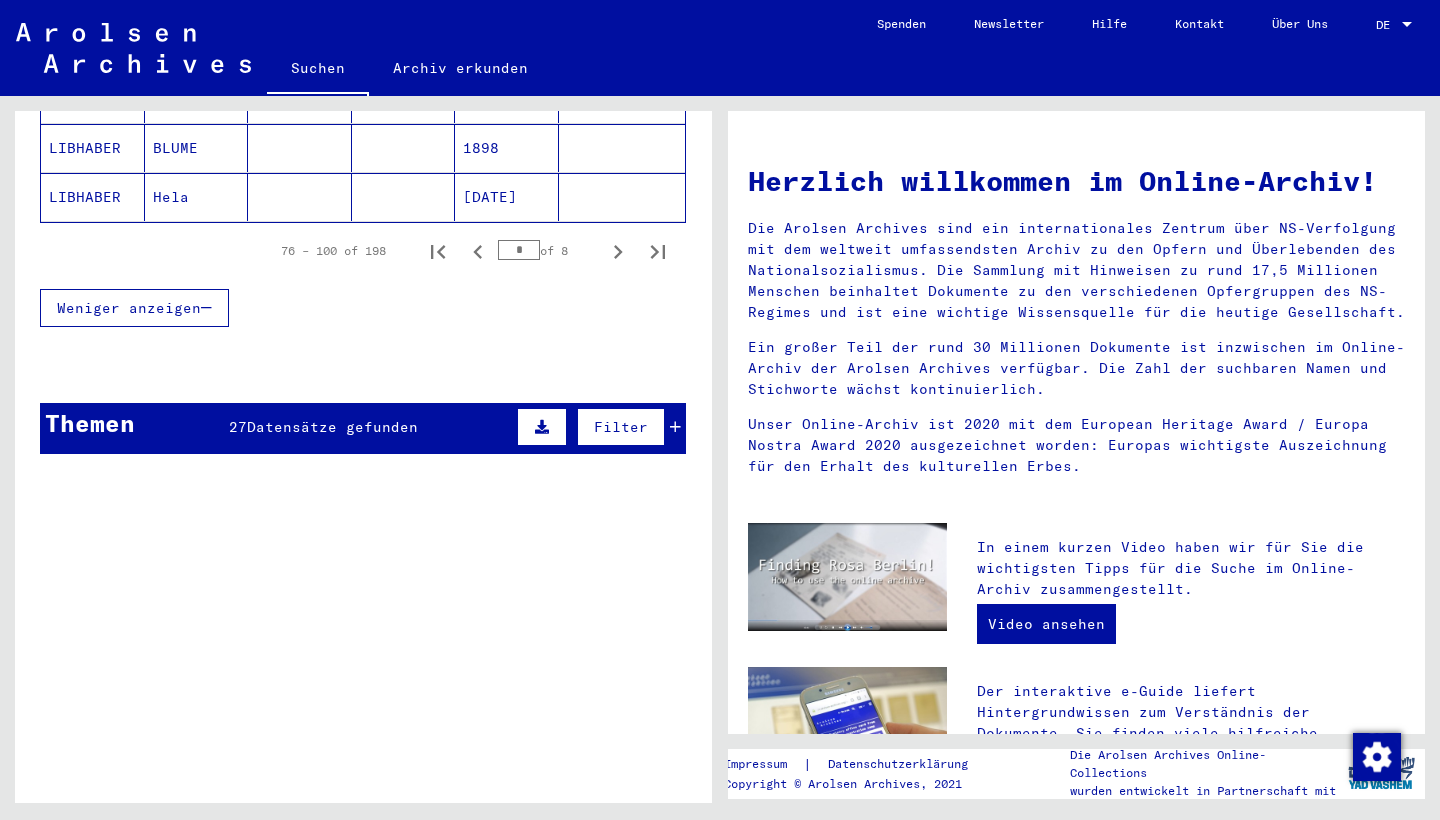 scroll, scrollTop: 1406, scrollLeft: 0, axis: vertical 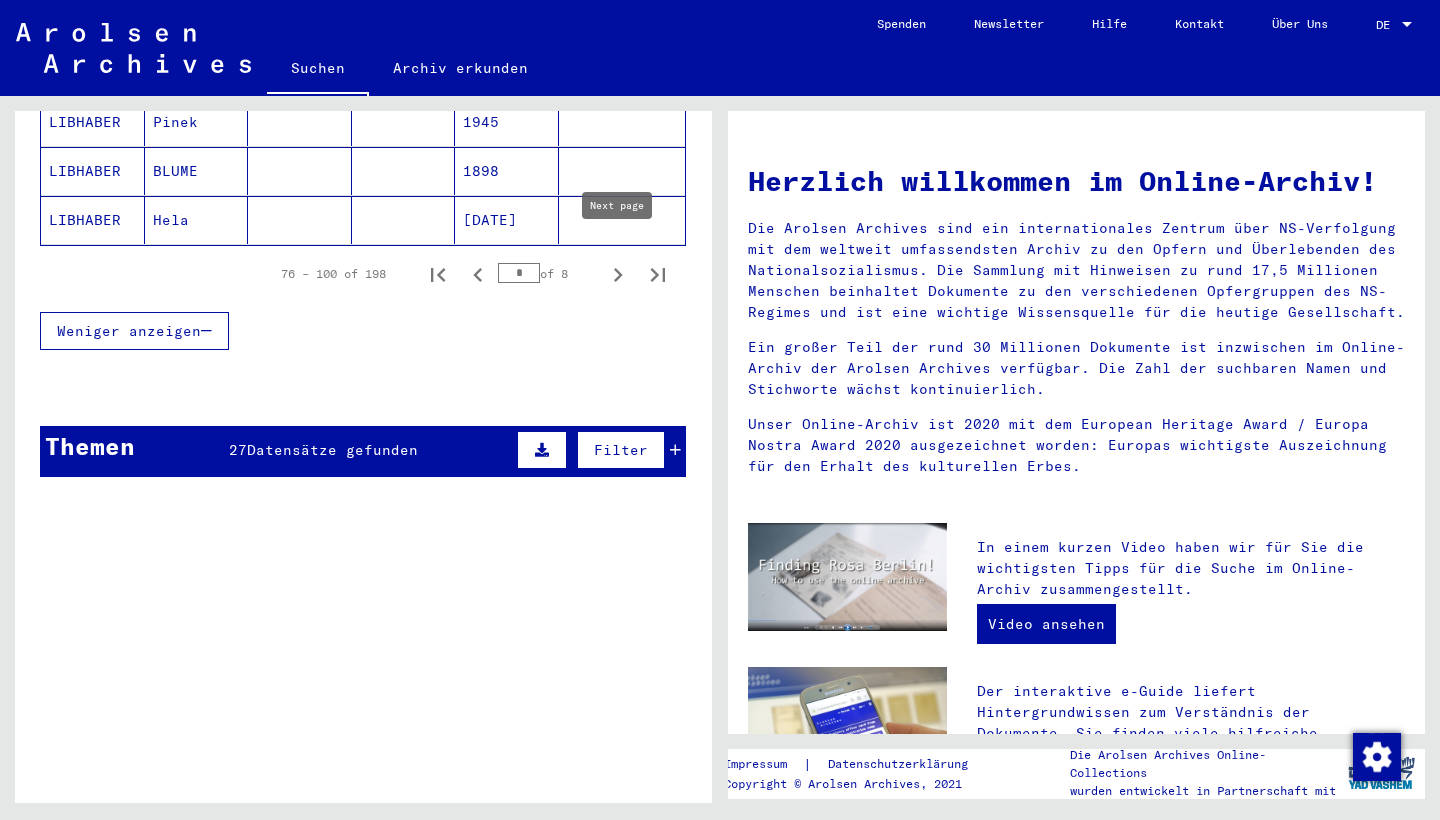 click 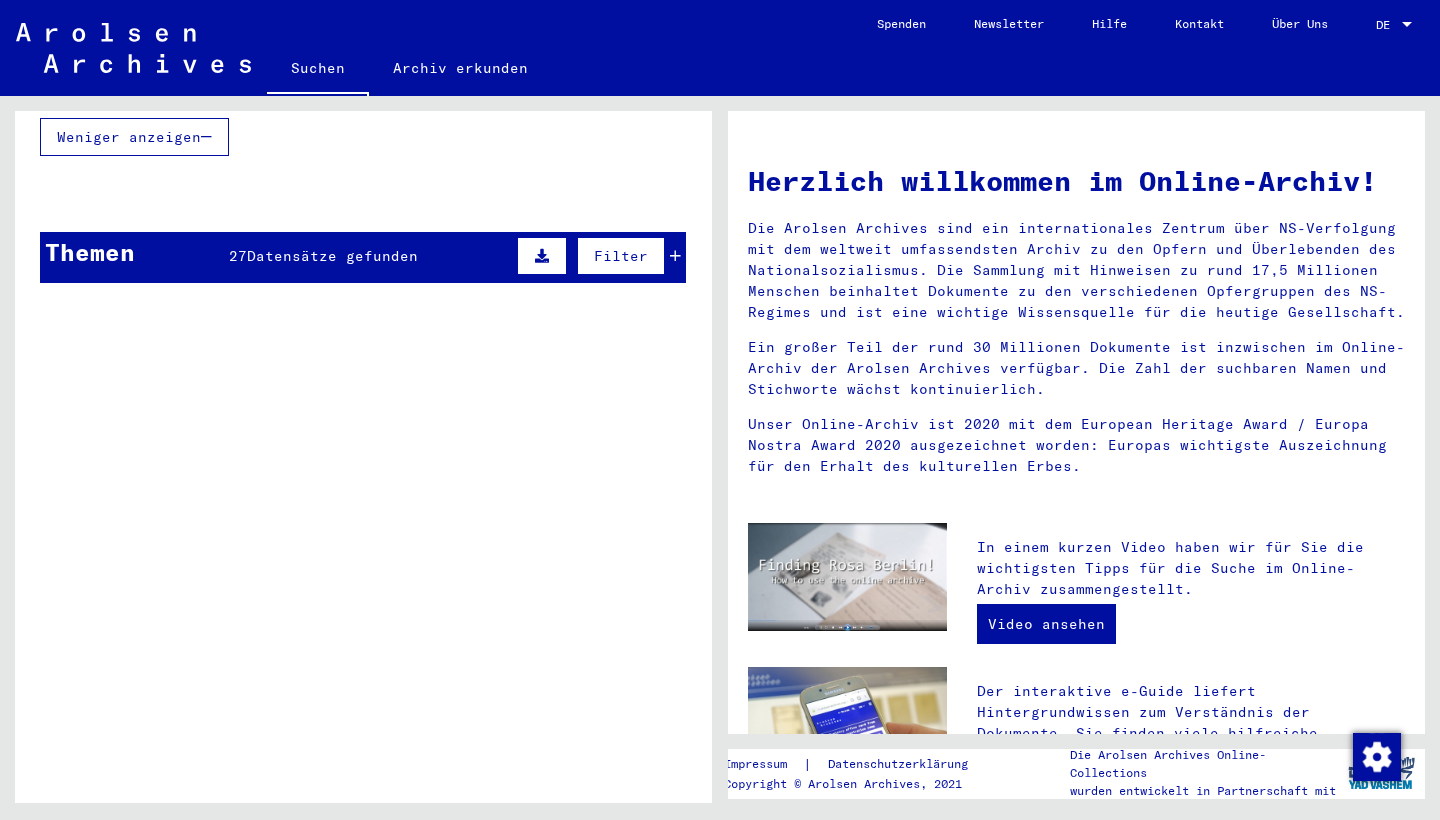 scroll, scrollTop: 1599, scrollLeft: 0, axis: vertical 